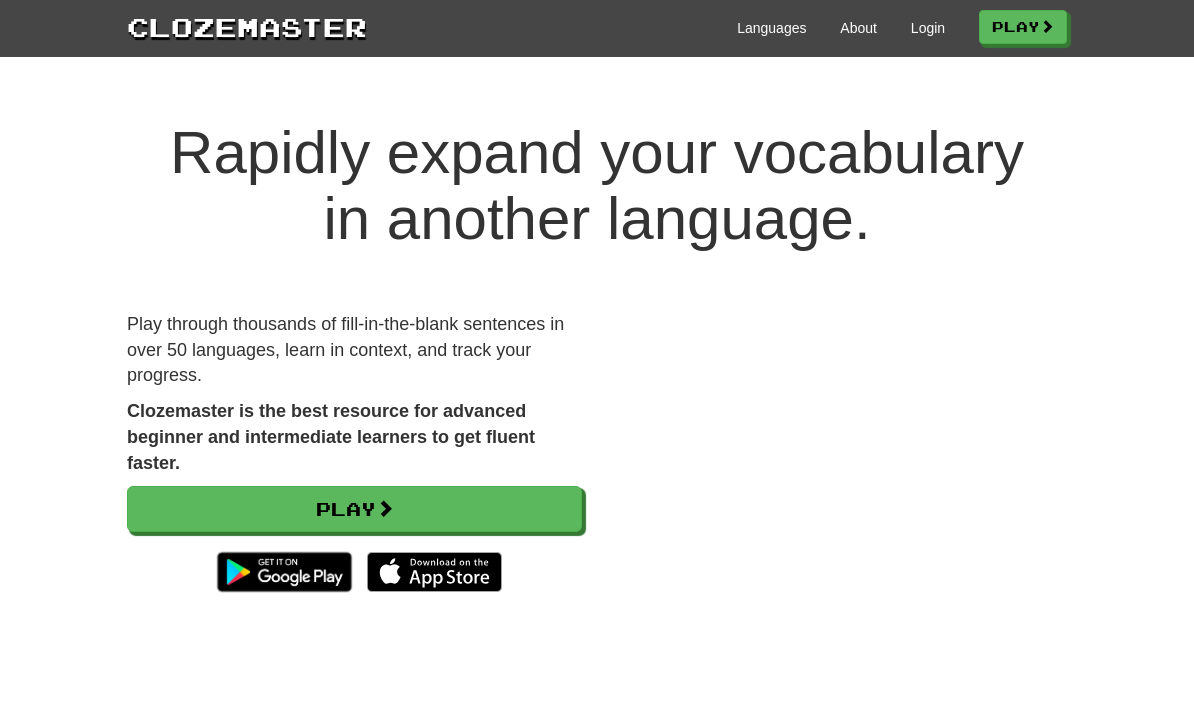 scroll, scrollTop: 0, scrollLeft: 0, axis: both 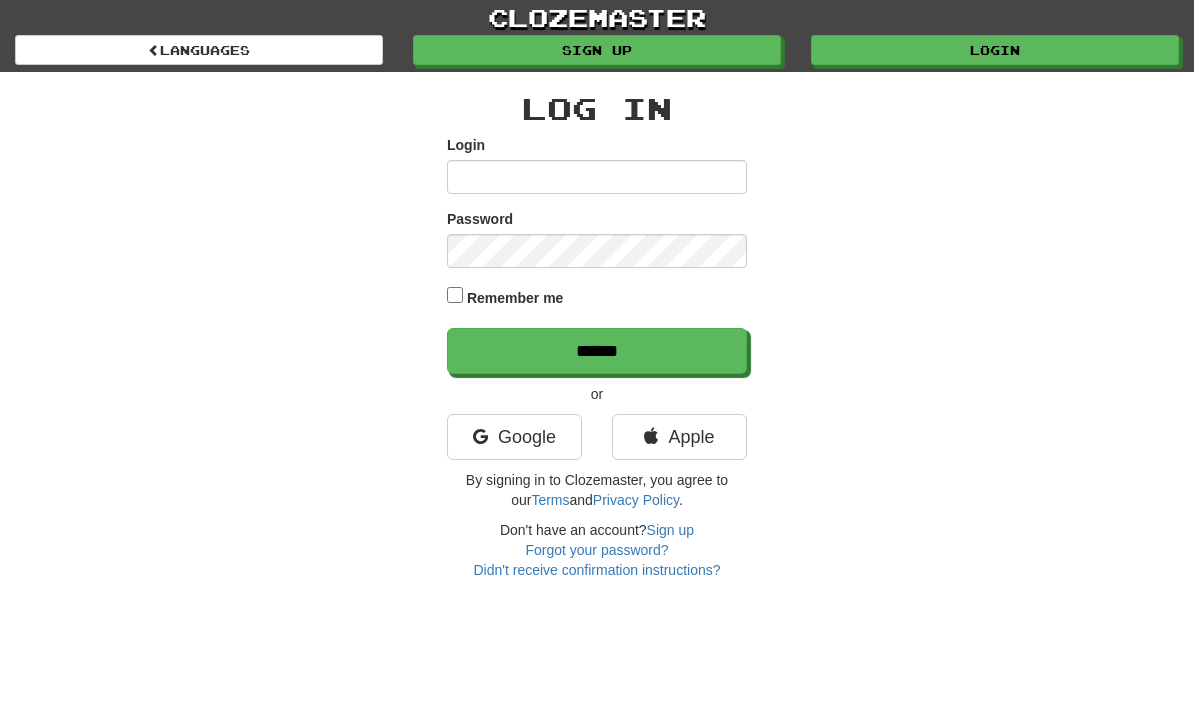 click on "Google" at bounding box center (514, 437) 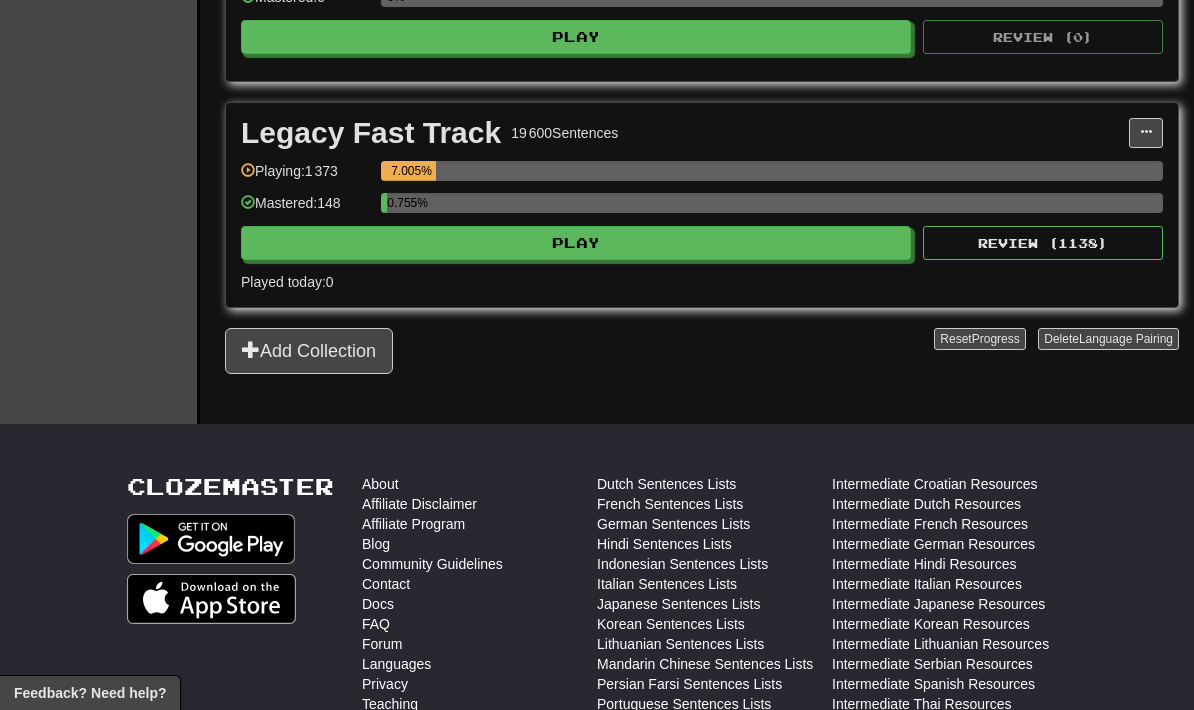 scroll, scrollTop: 519, scrollLeft: 0, axis: vertical 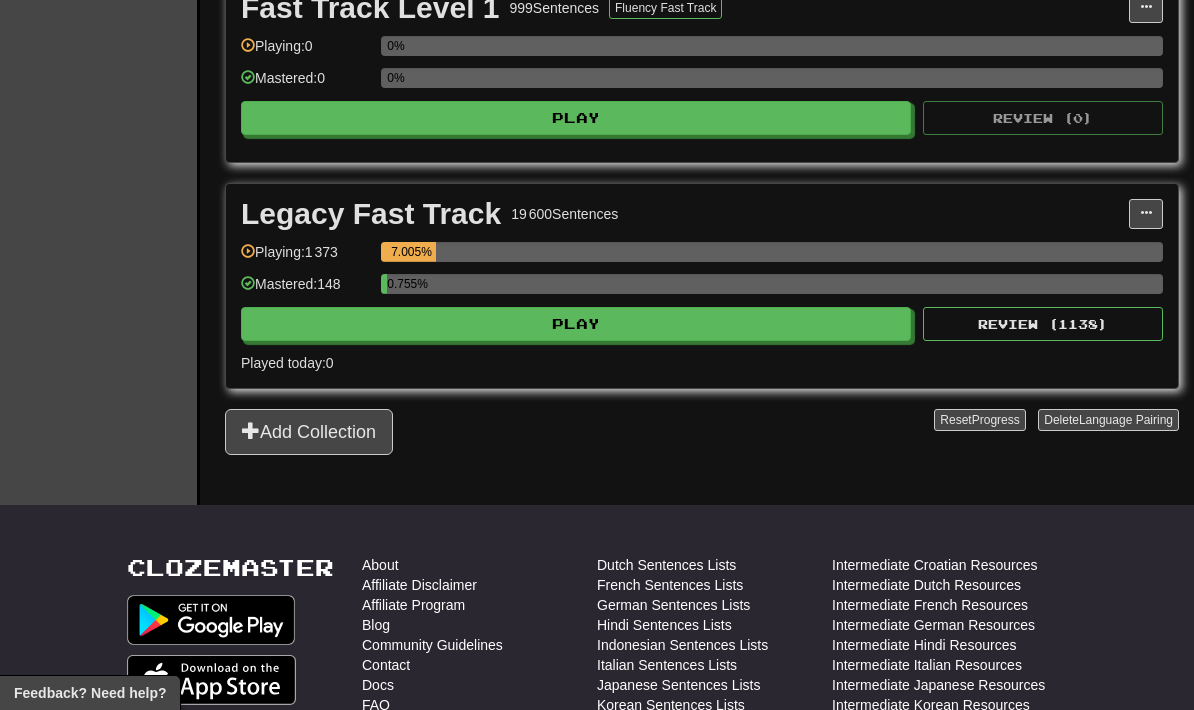 click on "Play" at bounding box center (576, 324) 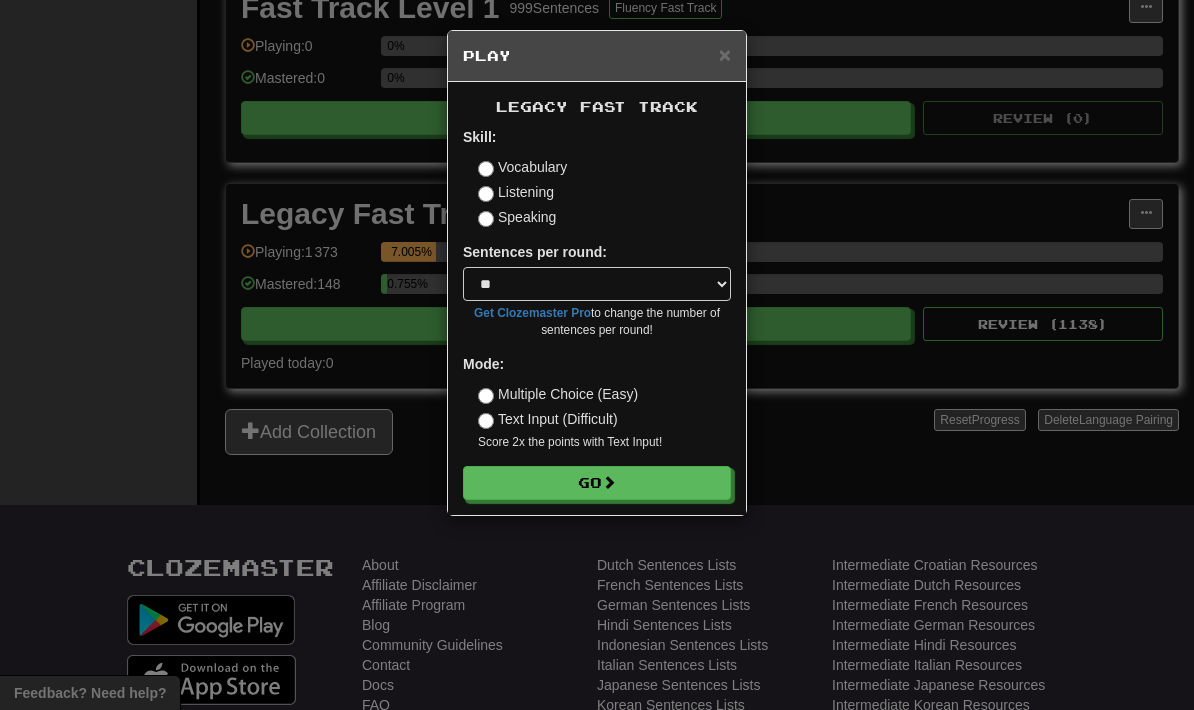 click on "Go" at bounding box center (597, 483) 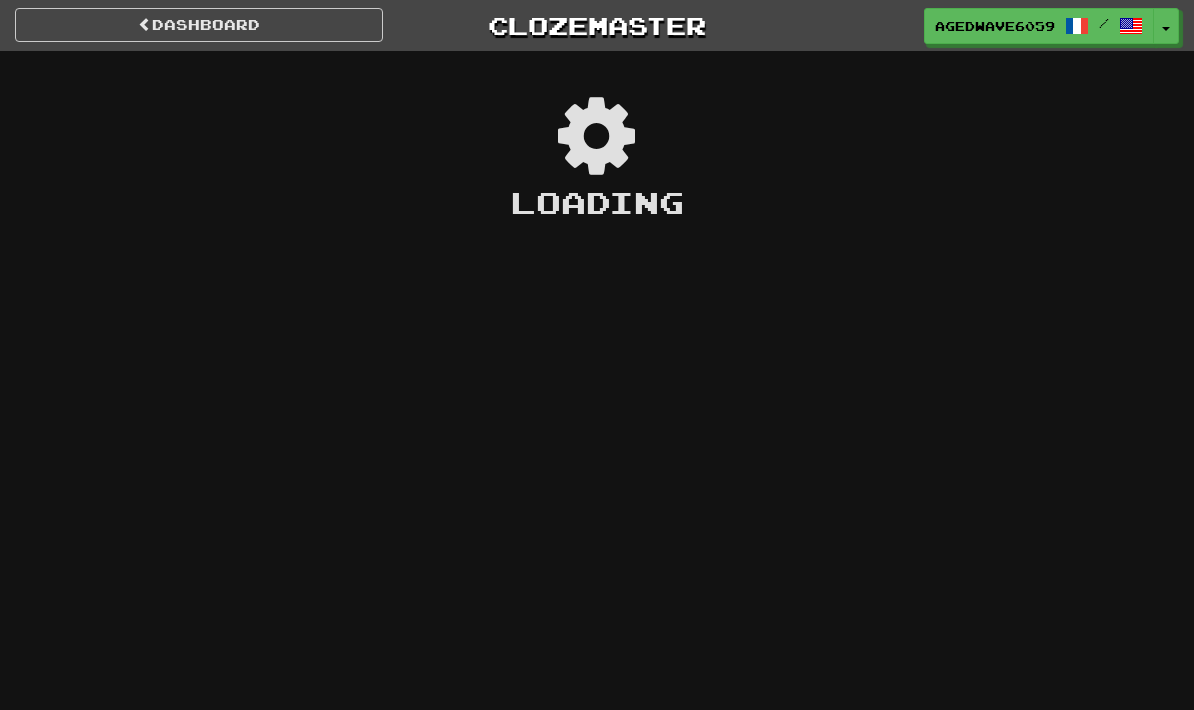 scroll, scrollTop: 0, scrollLeft: 0, axis: both 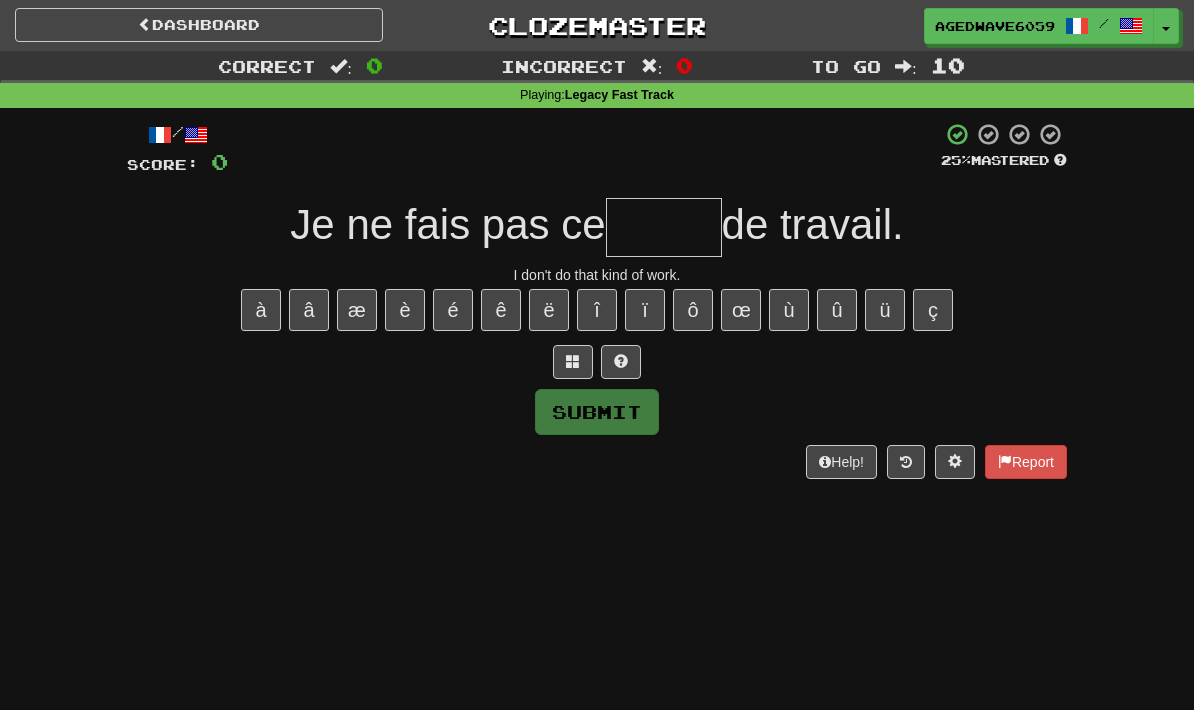 click at bounding box center (664, 227) 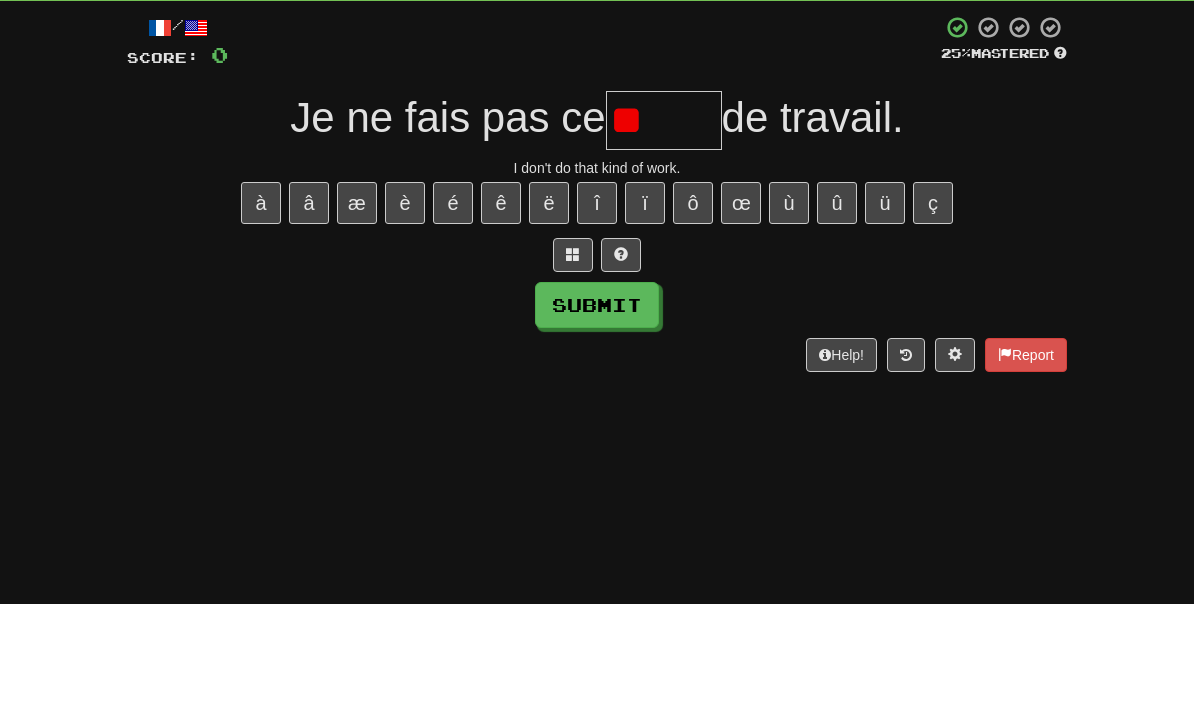 type on "*" 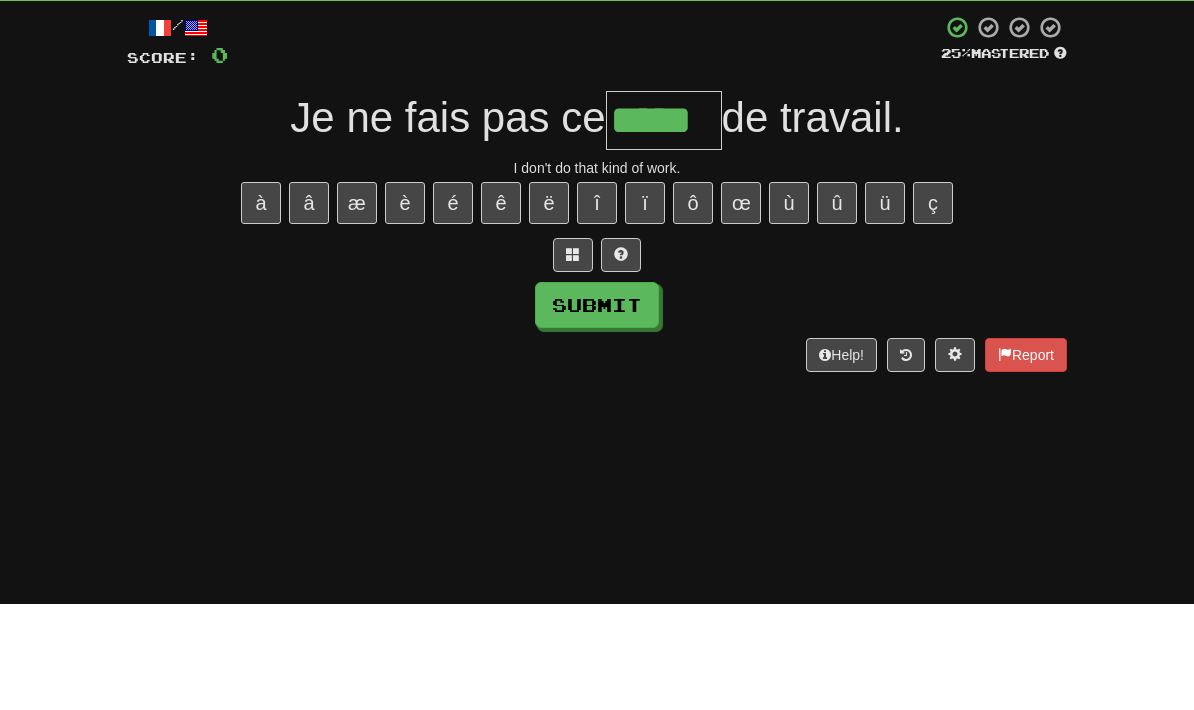 type on "*****" 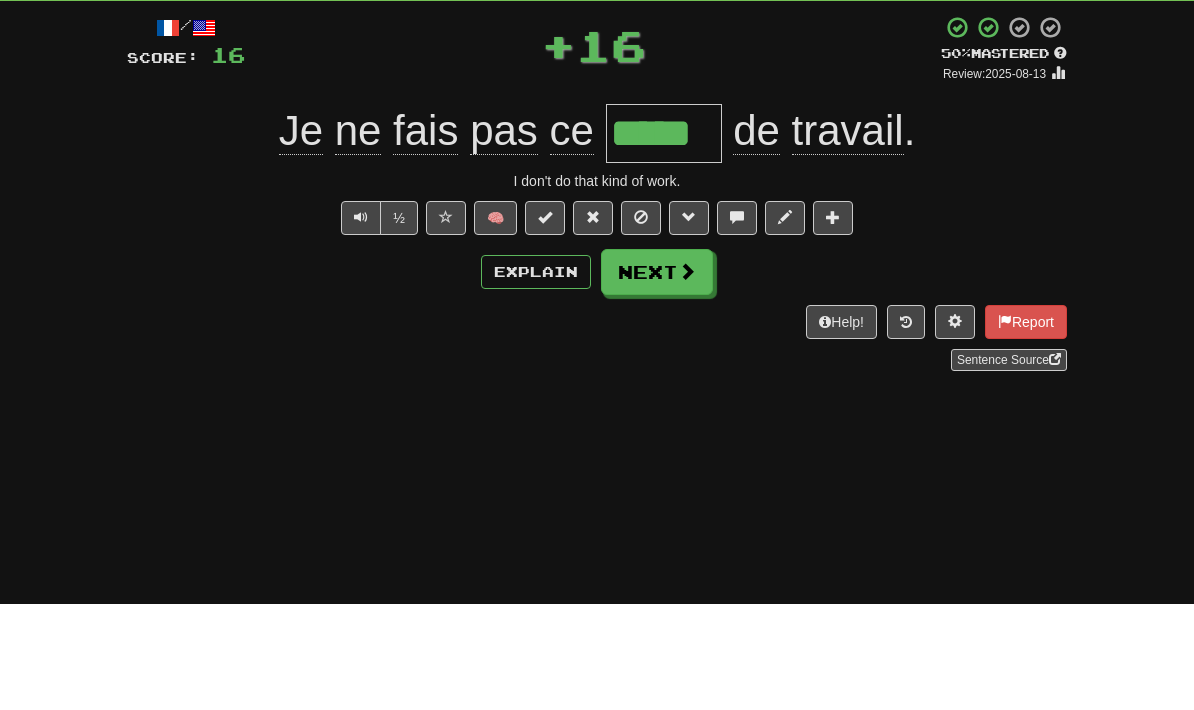 scroll, scrollTop: 107, scrollLeft: 0, axis: vertical 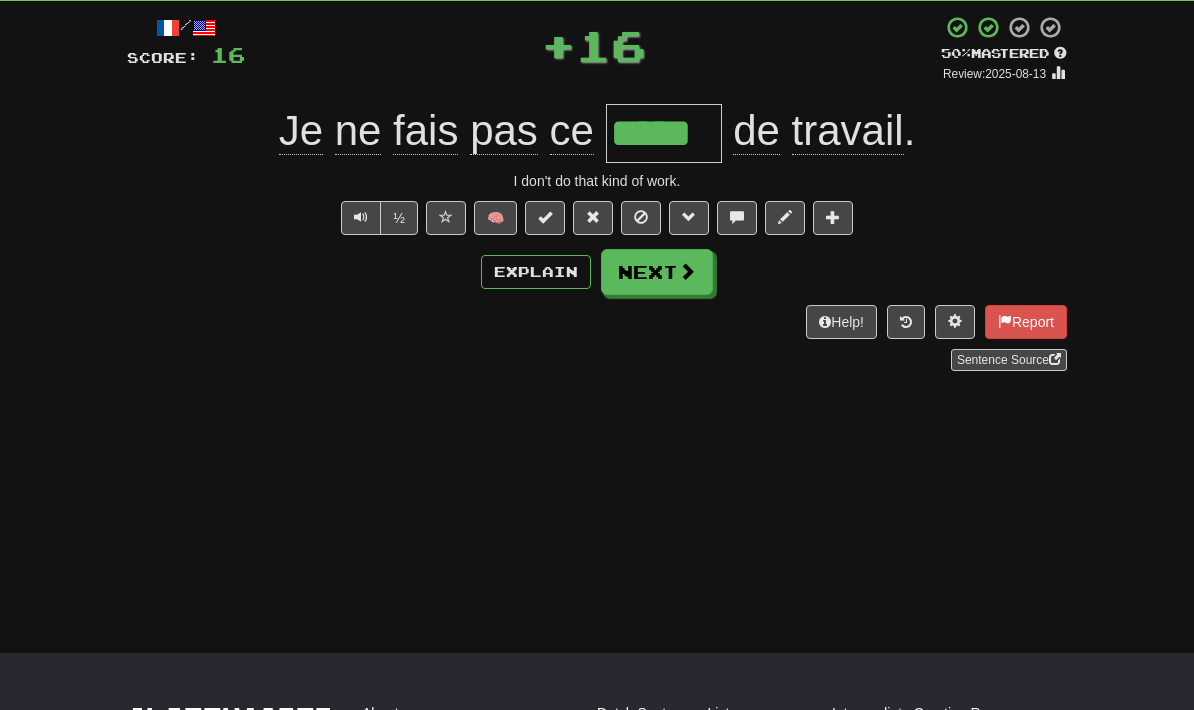 click at bounding box center [687, 271] 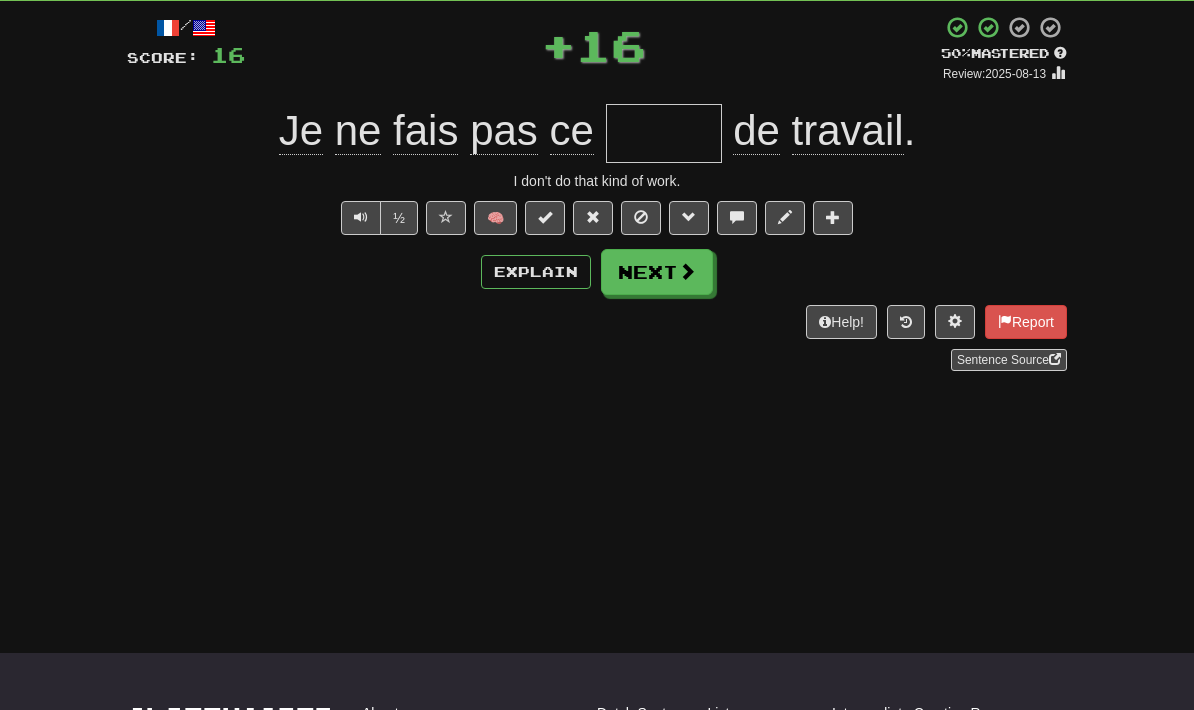 scroll, scrollTop: 106, scrollLeft: 0, axis: vertical 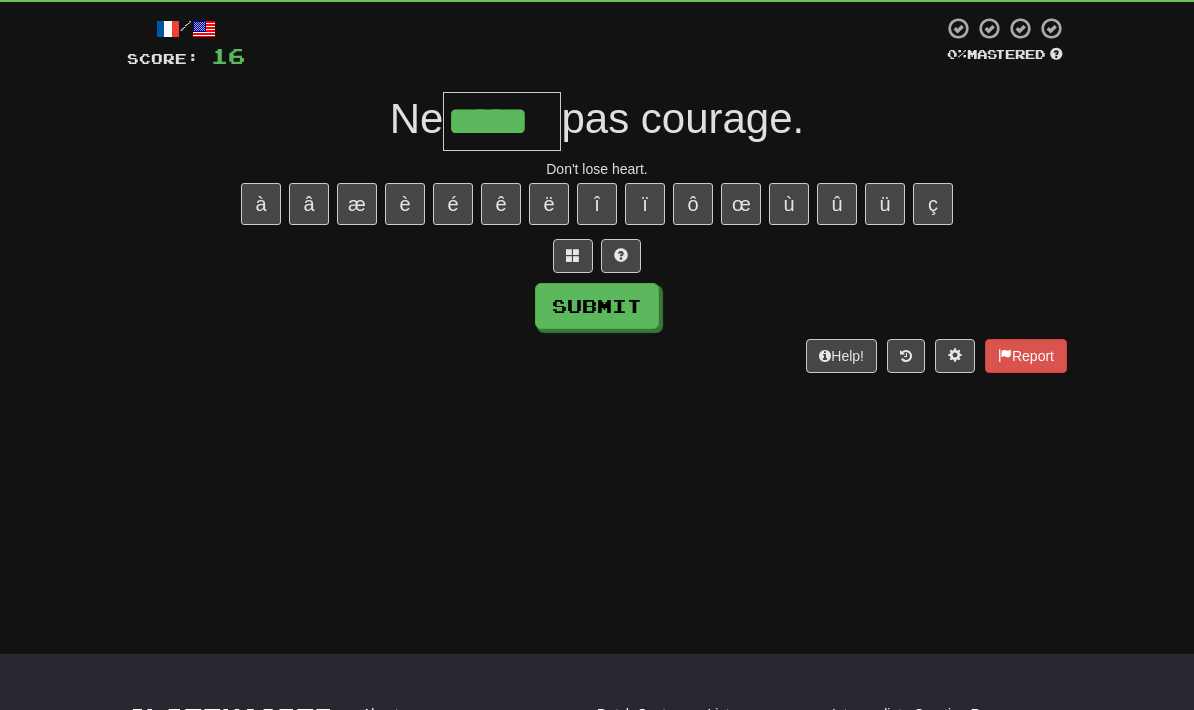 type on "*****" 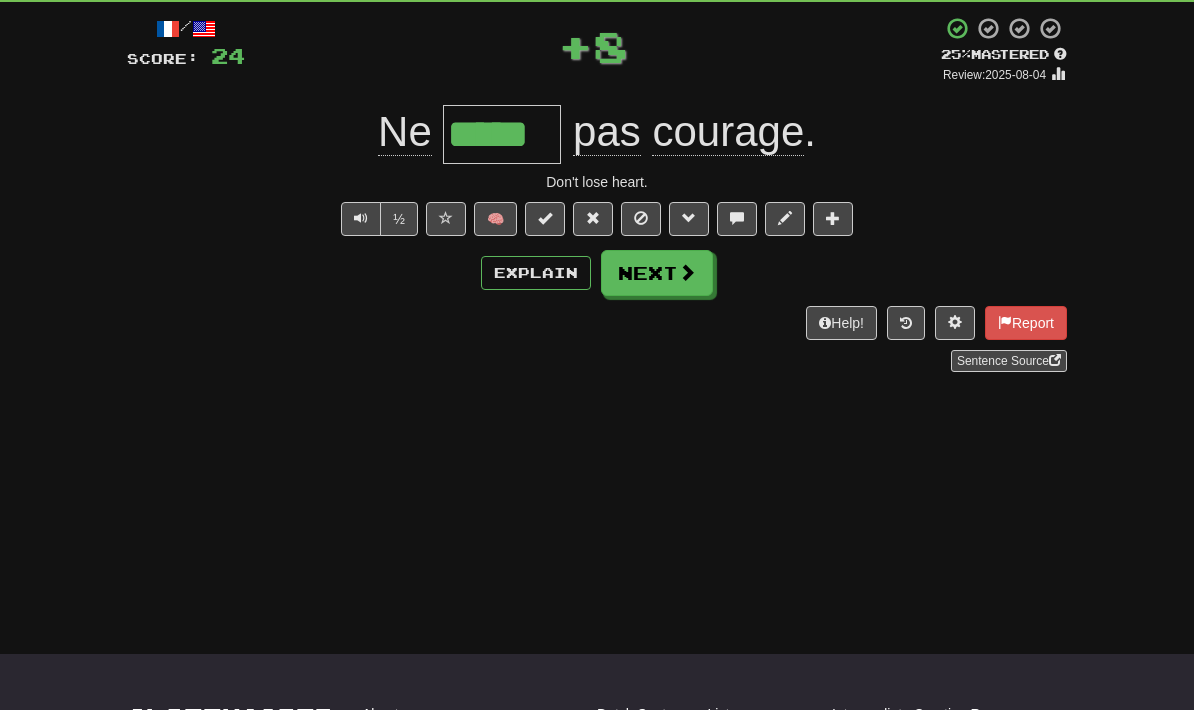 scroll, scrollTop: 107, scrollLeft: 0, axis: vertical 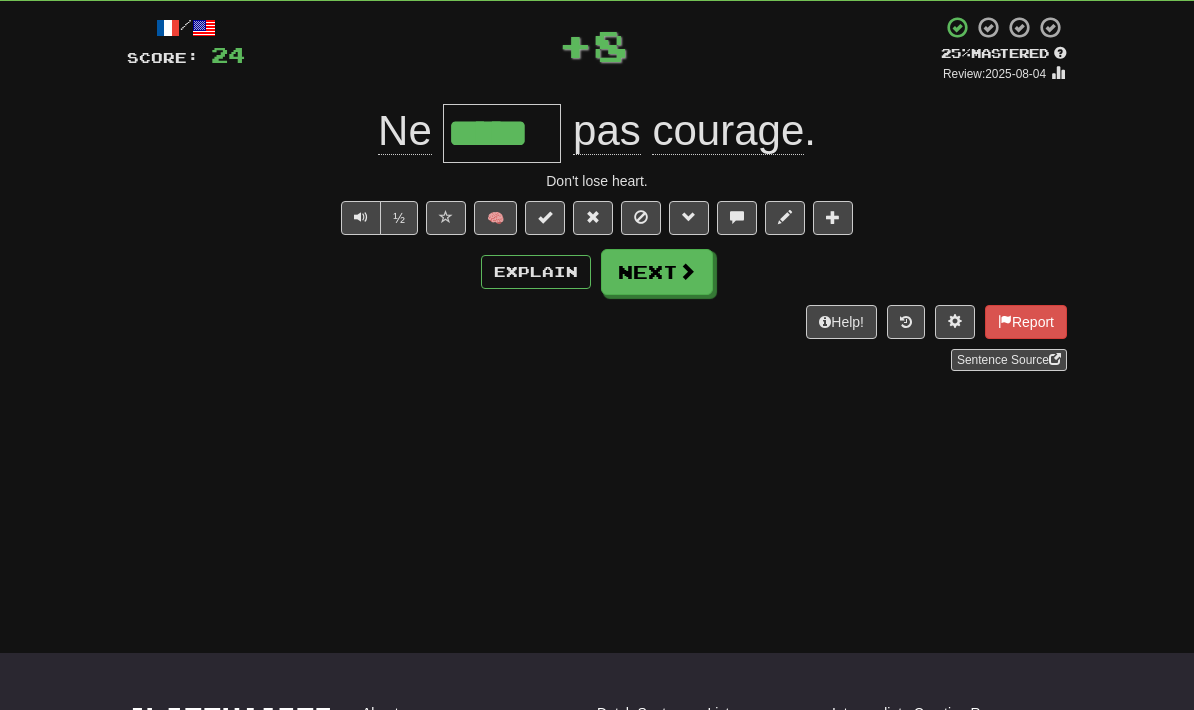 click on "Next" at bounding box center (657, 272) 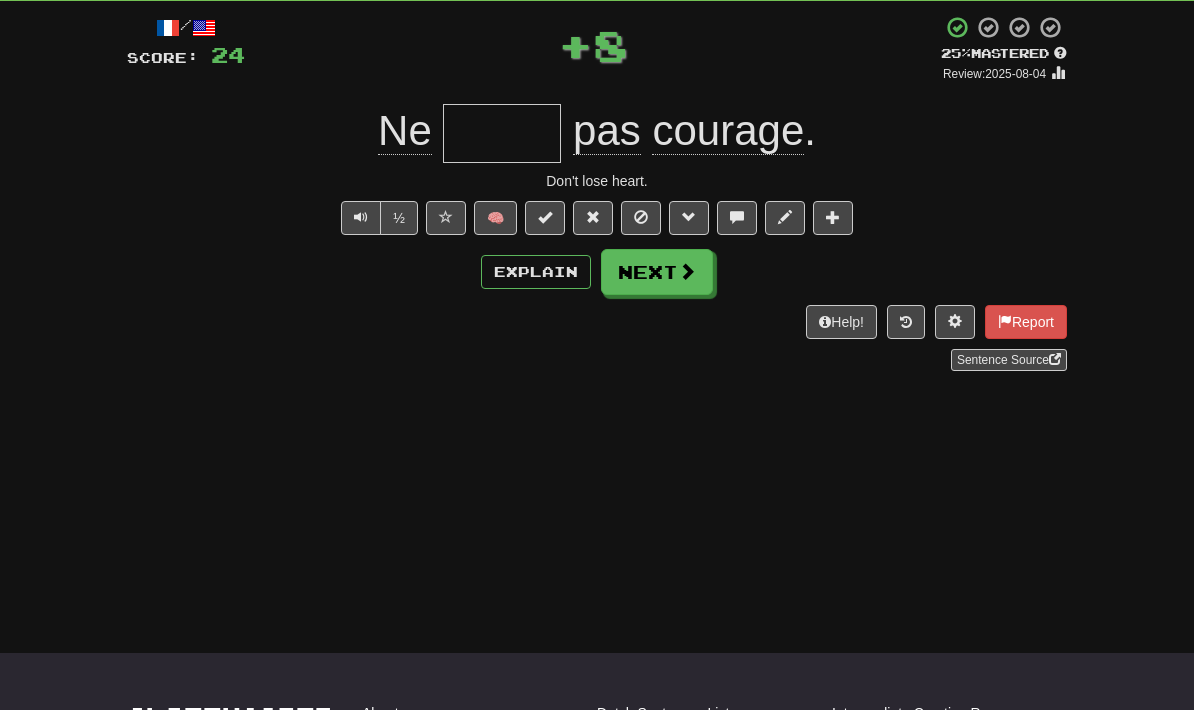 scroll, scrollTop: 106, scrollLeft: 0, axis: vertical 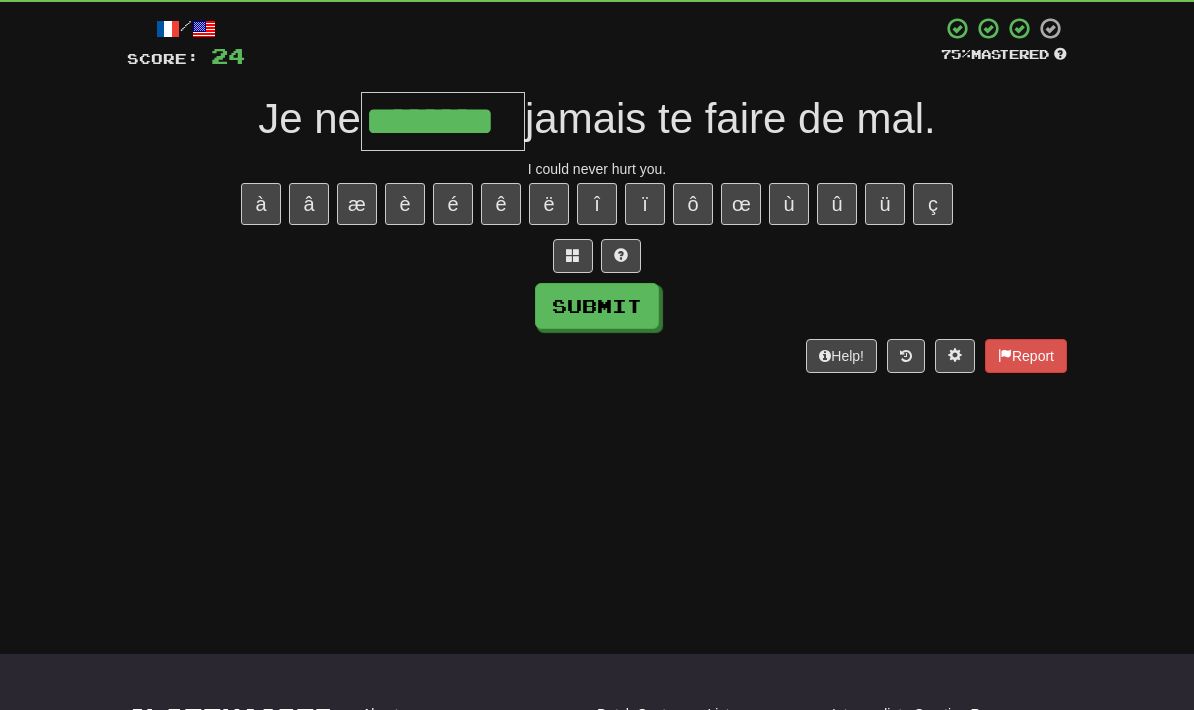 type on "********" 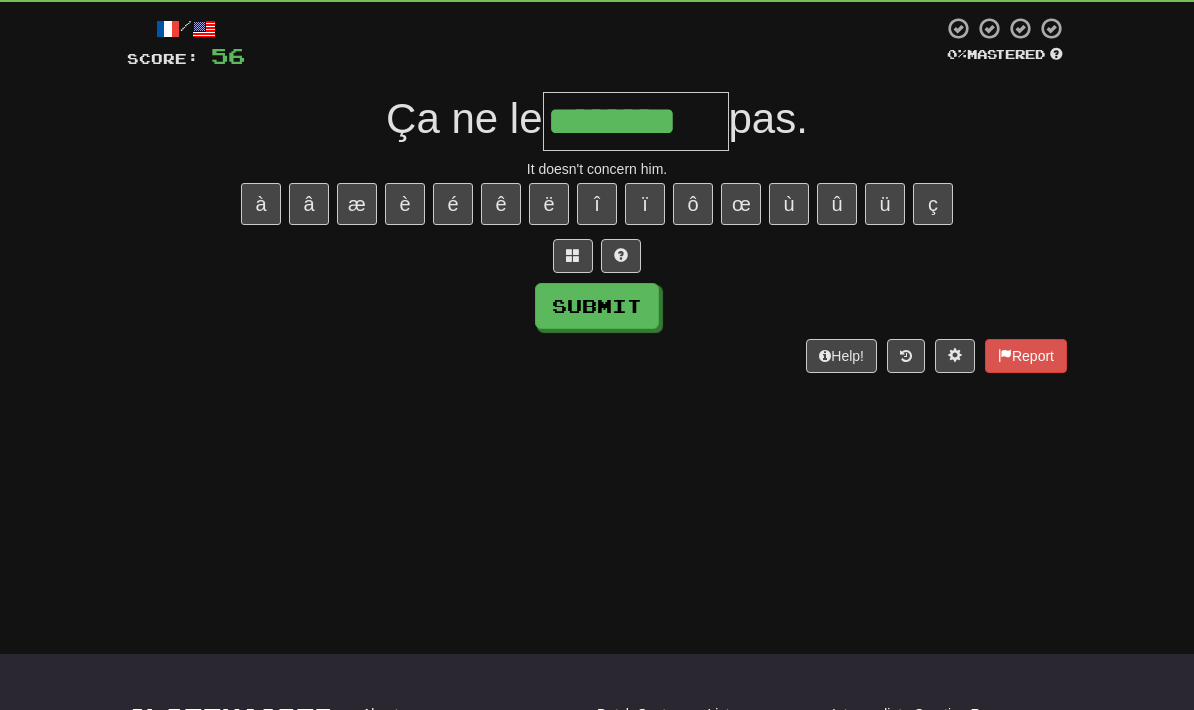 type on "********" 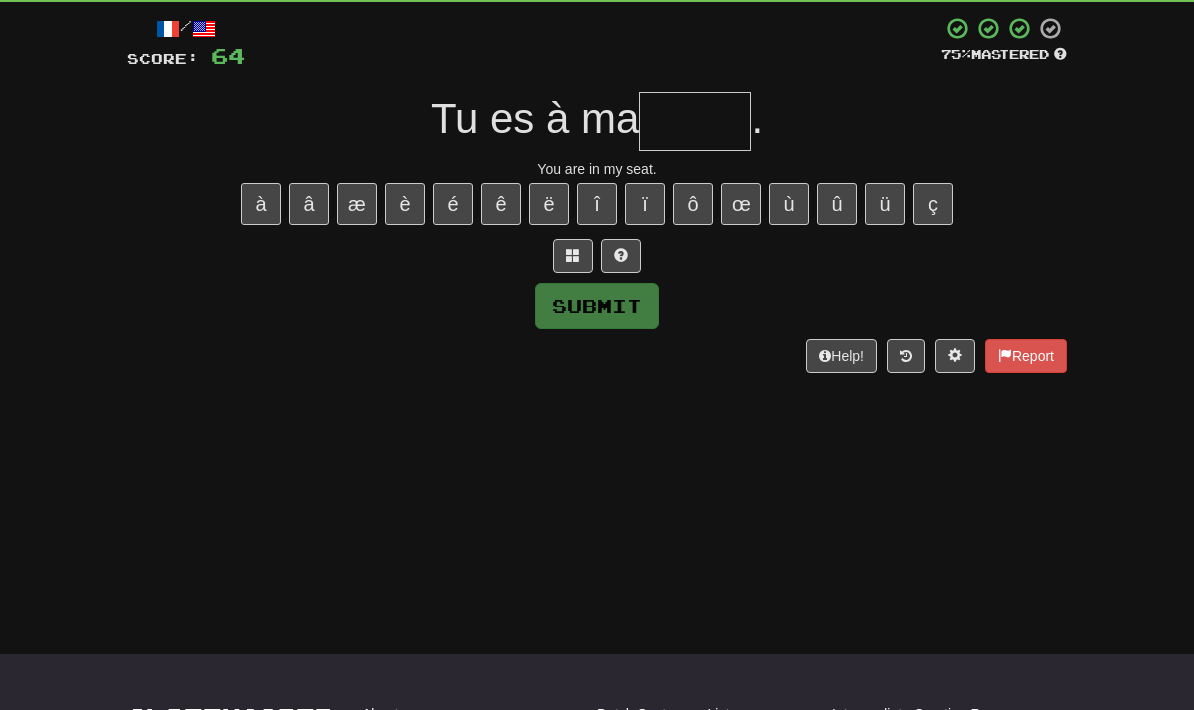 type on "*" 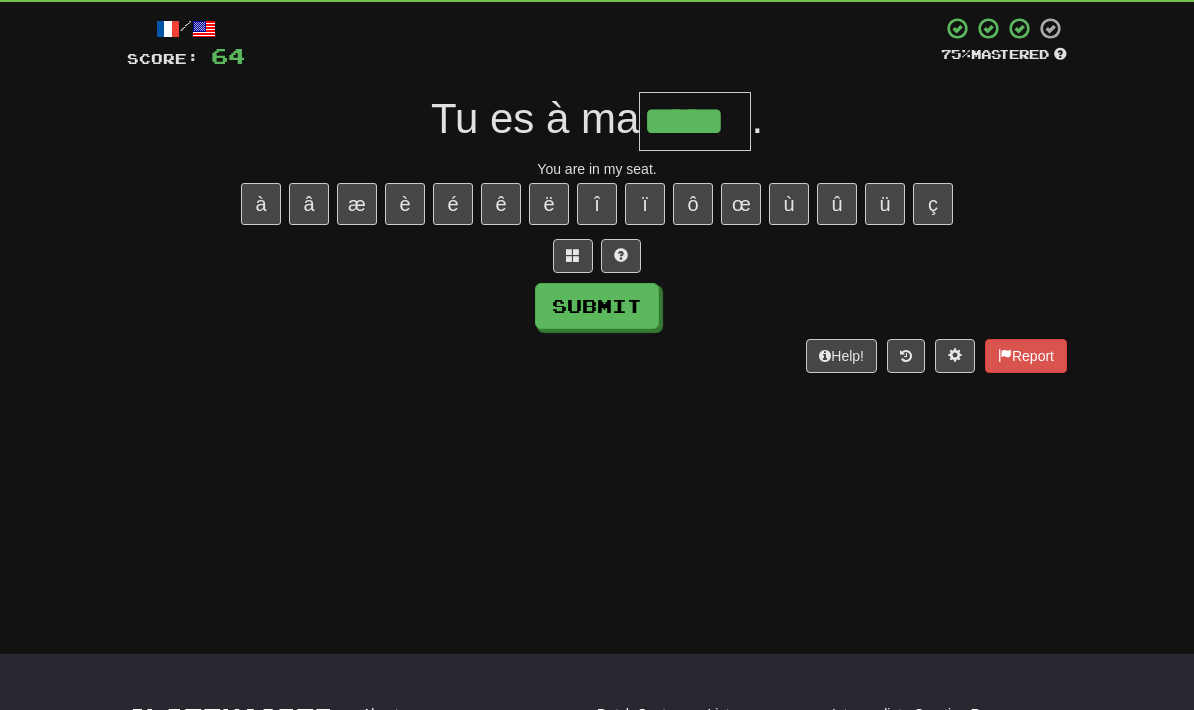 type on "*****" 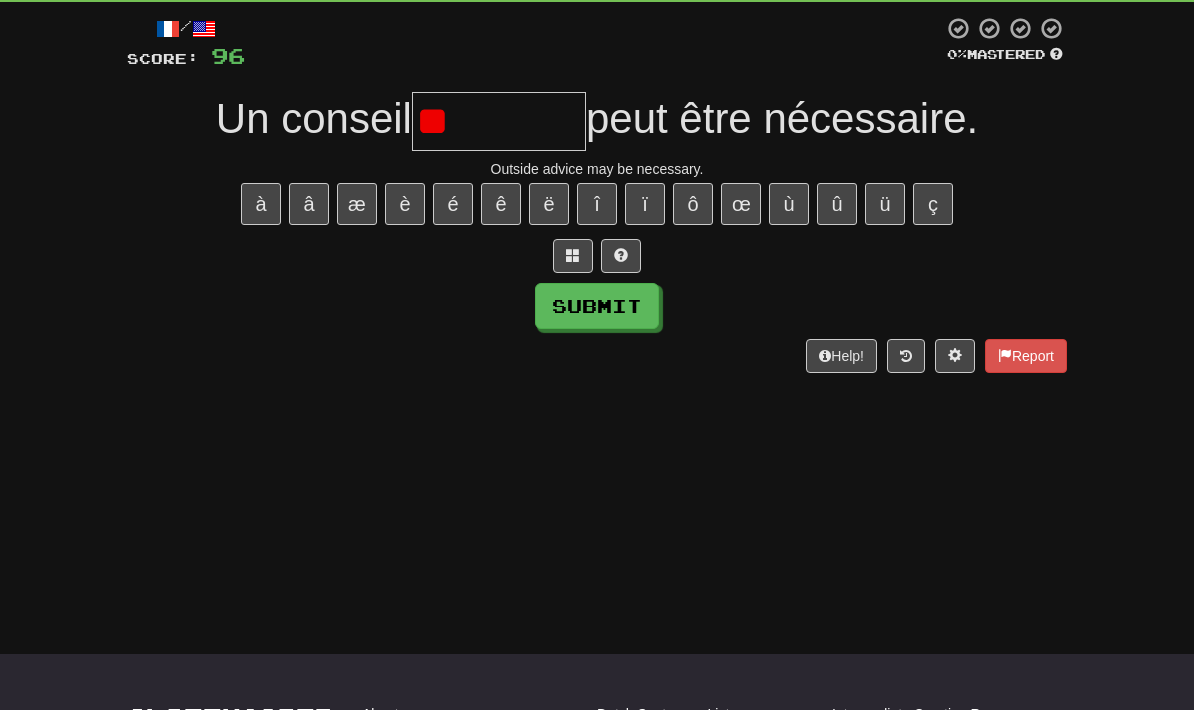 type on "*" 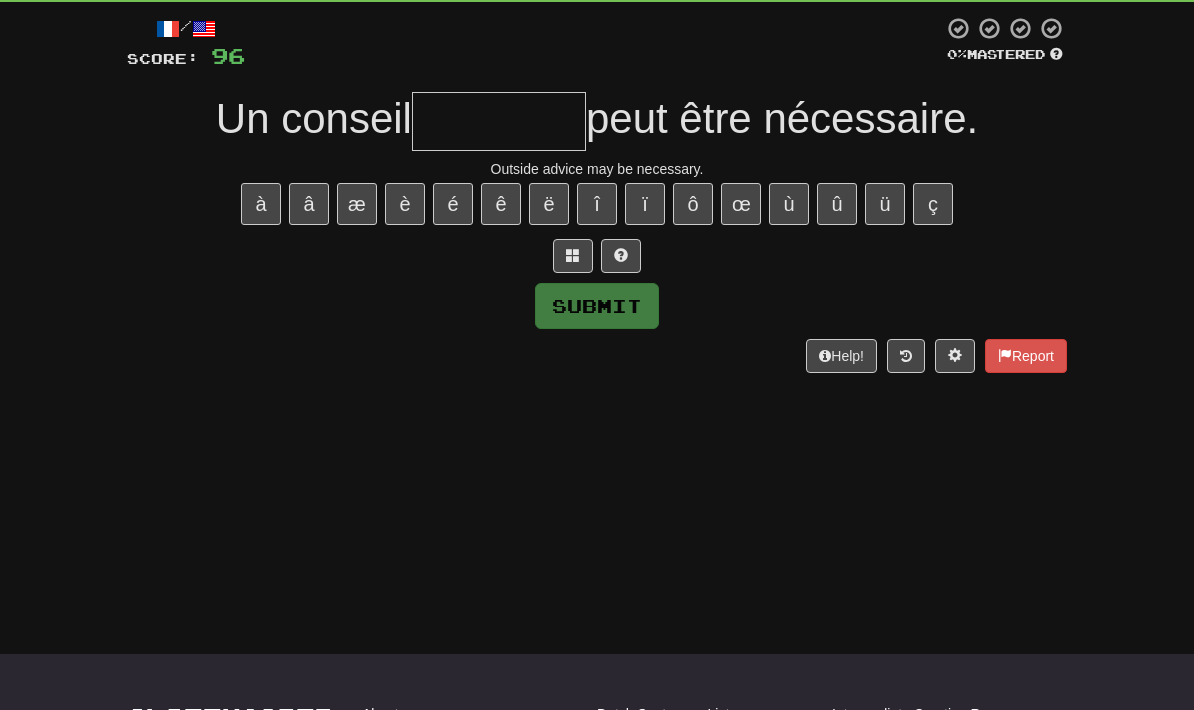 type on "*" 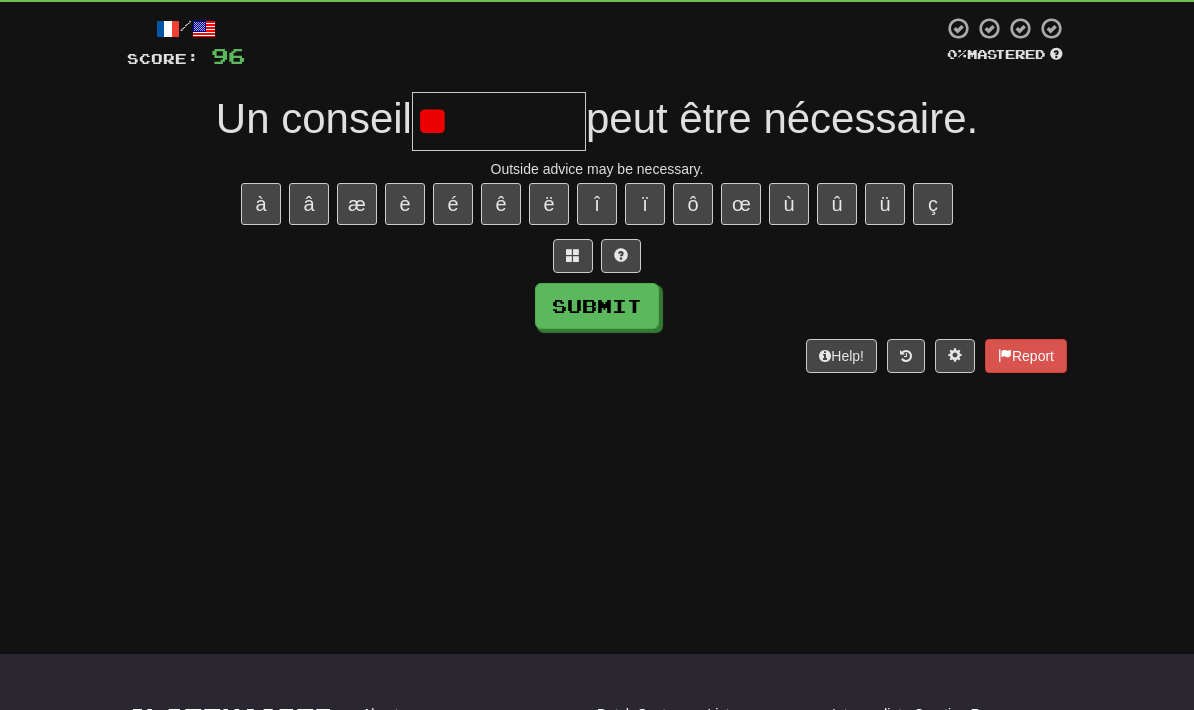 type on "*" 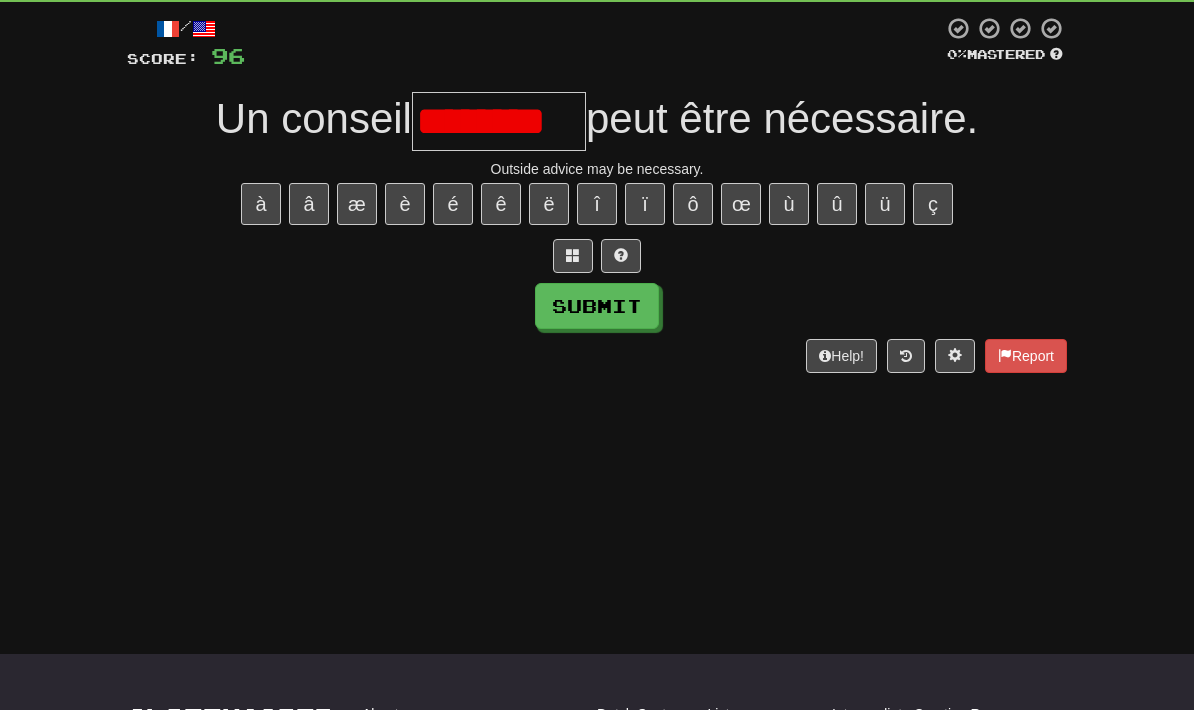 type on "*********" 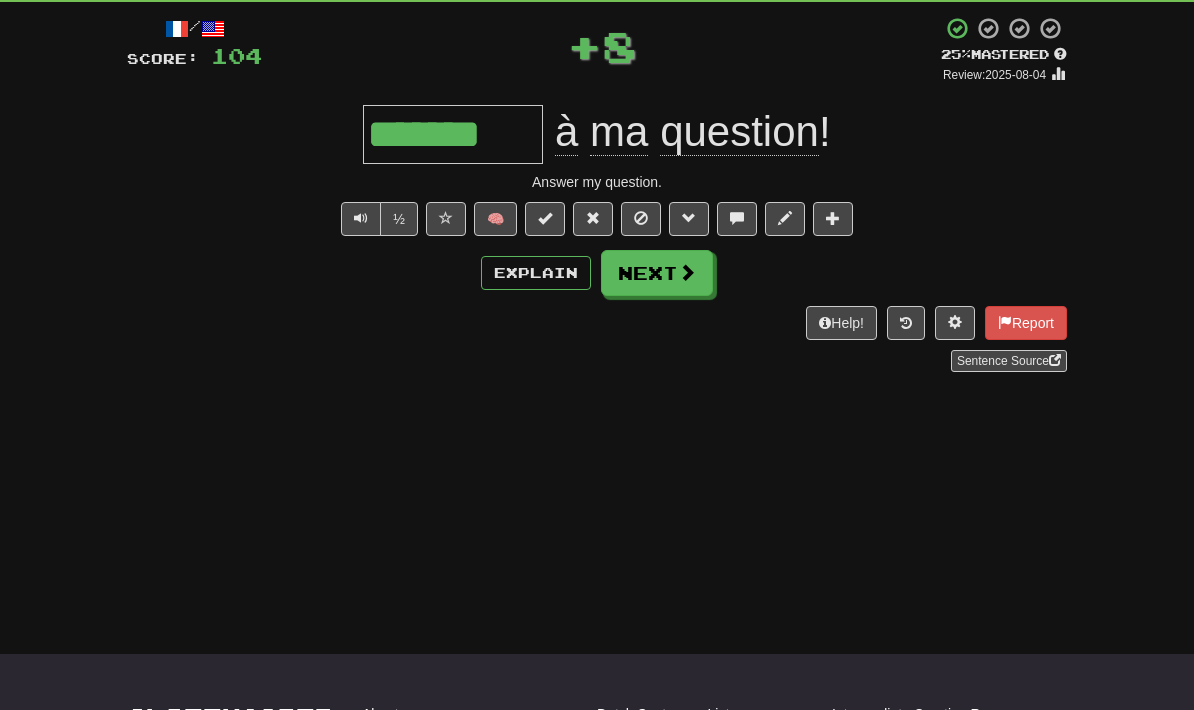 type on "*******" 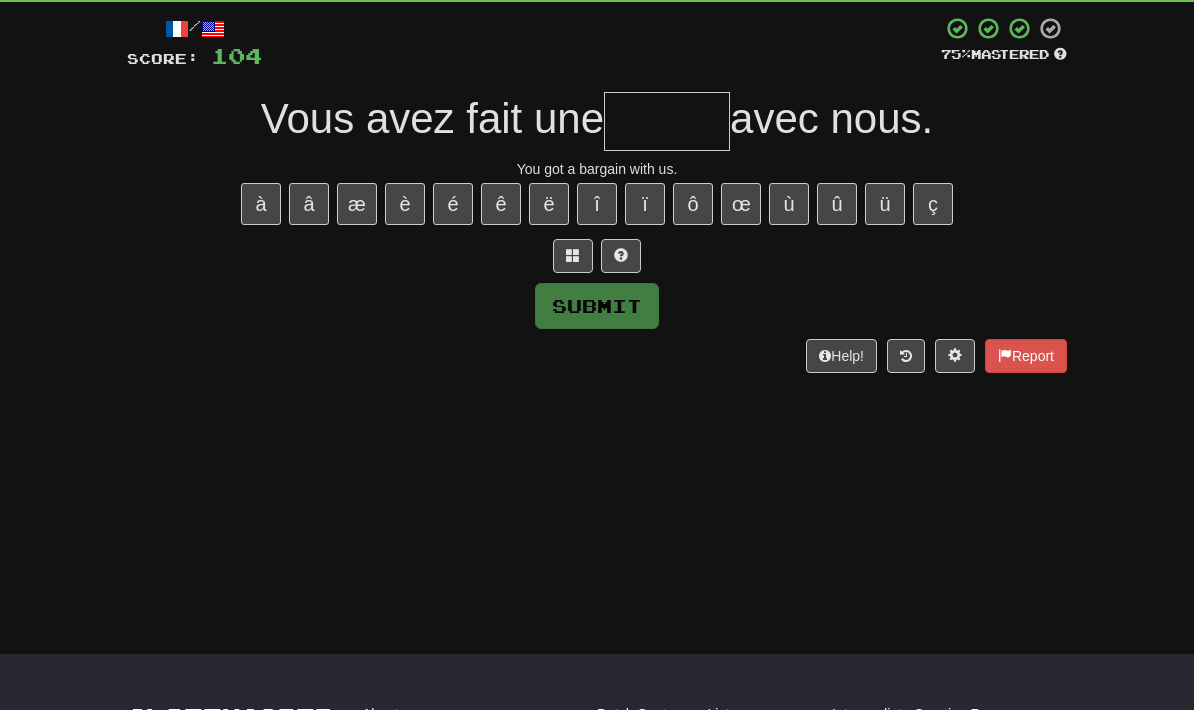 type on "*" 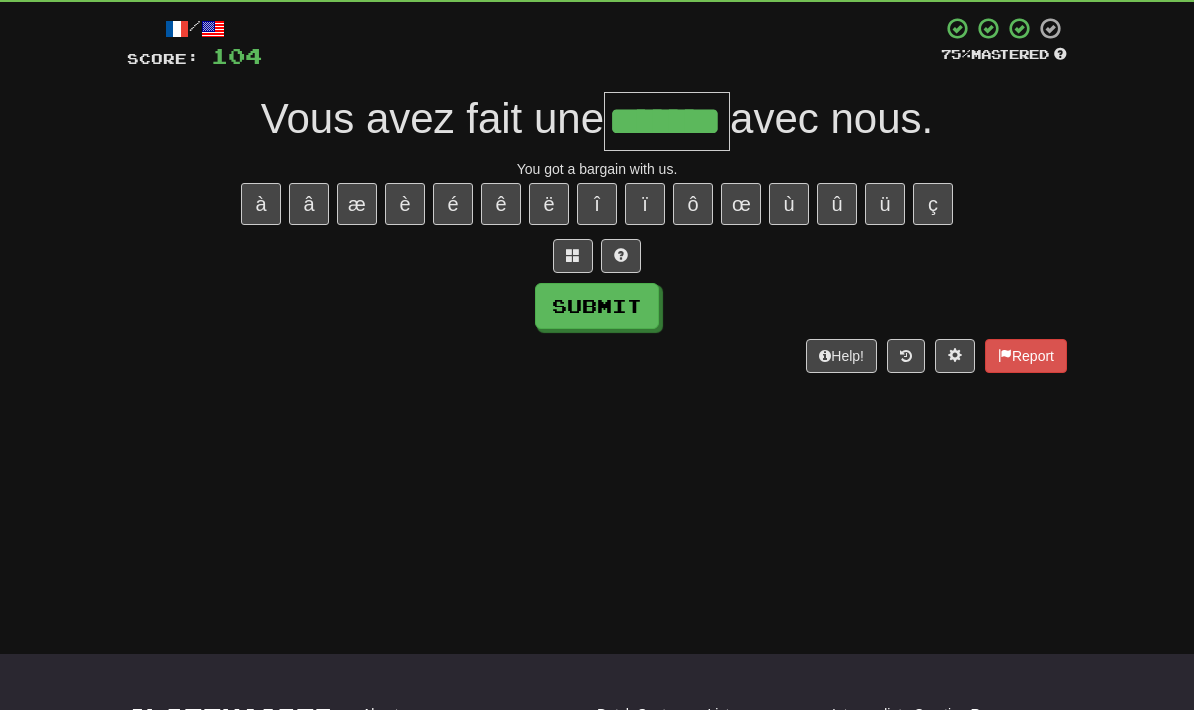 type on "*******" 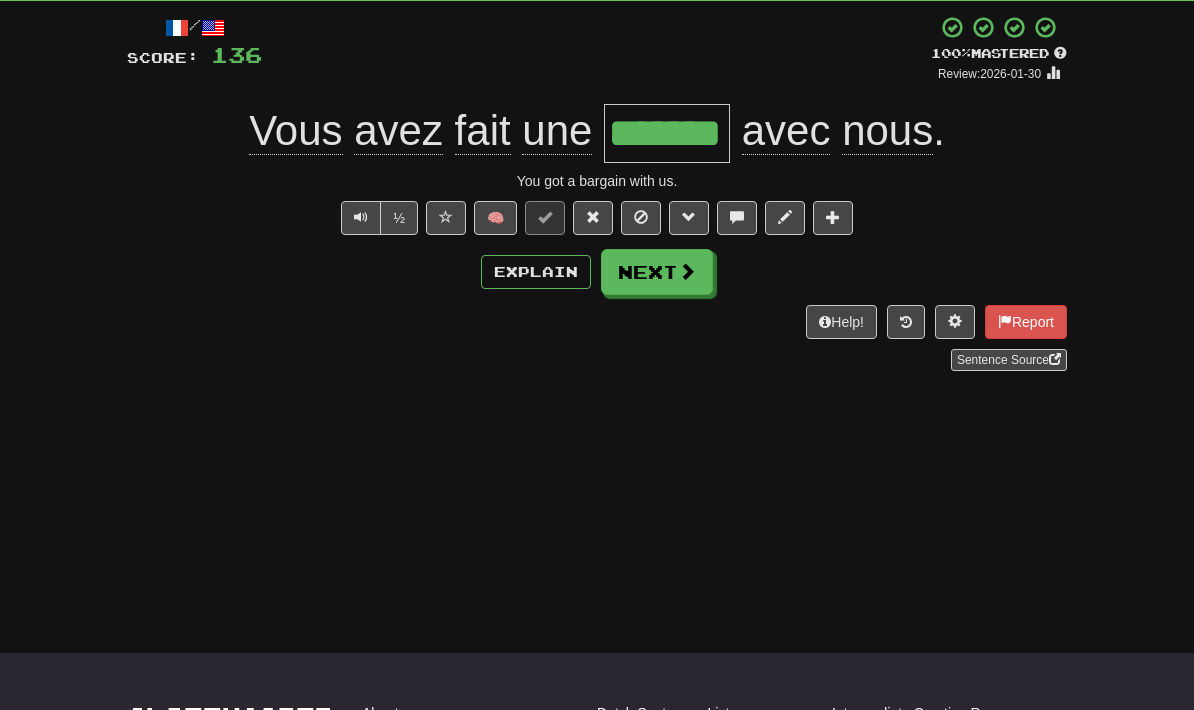 click on "Next" at bounding box center [657, 272] 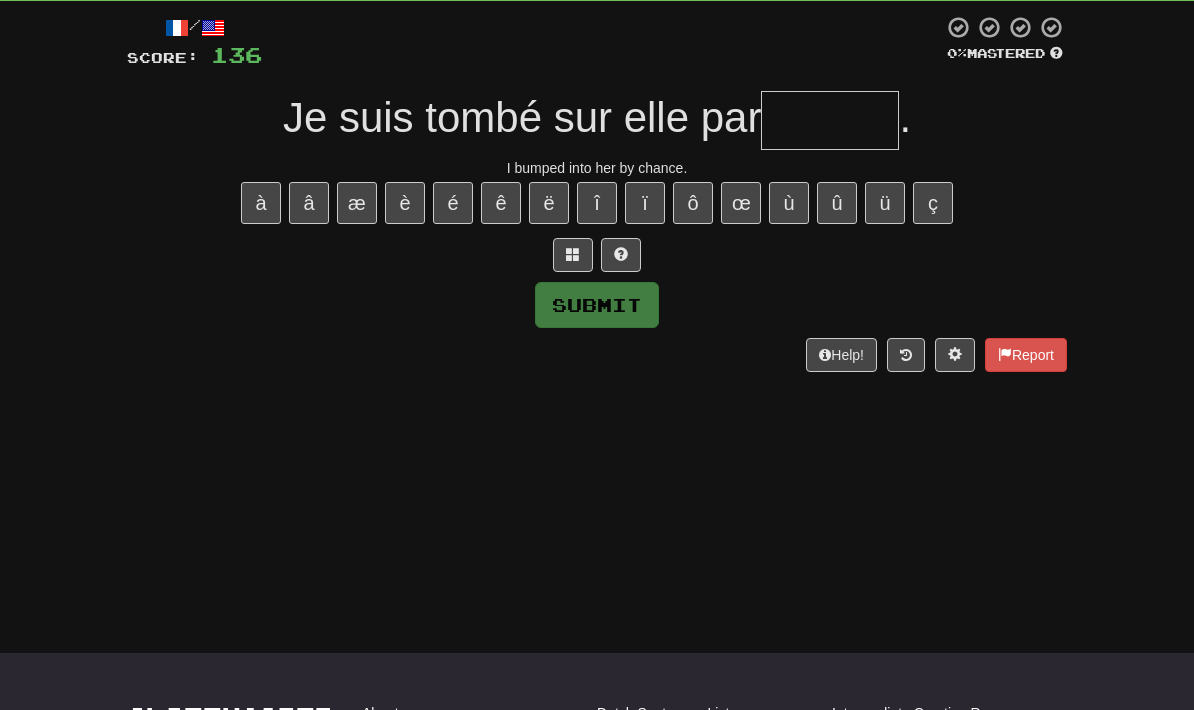 scroll, scrollTop: 106, scrollLeft: 0, axis: vertical 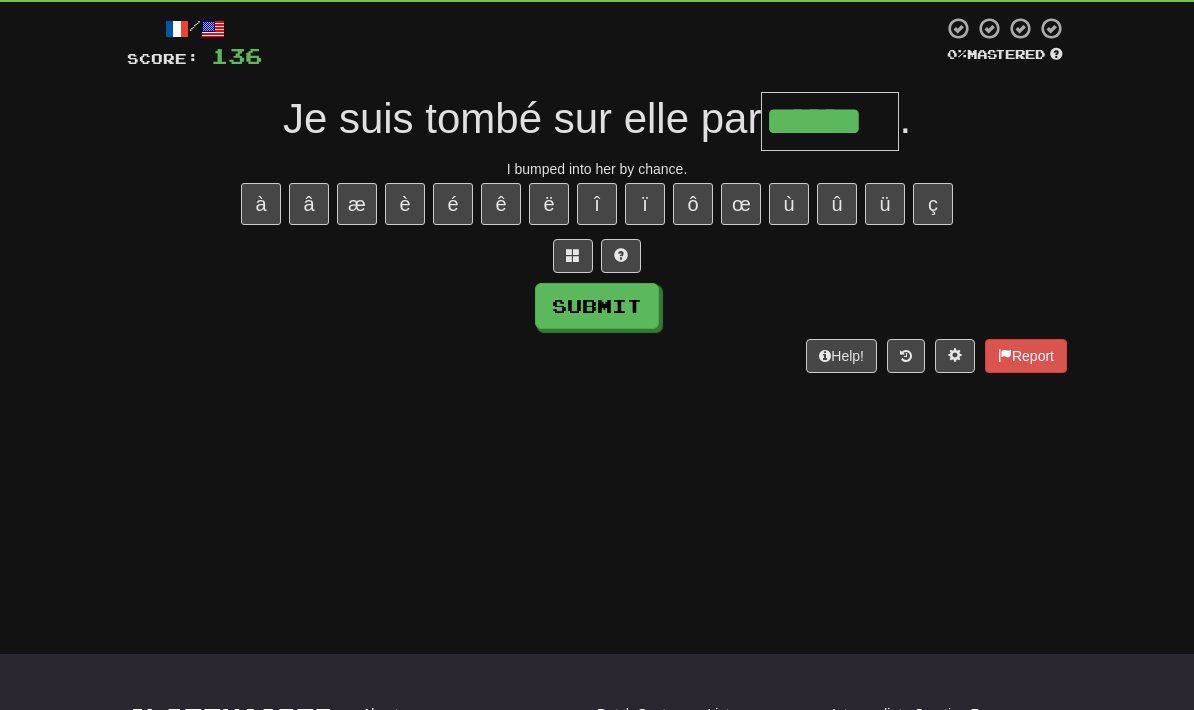 type on "******" 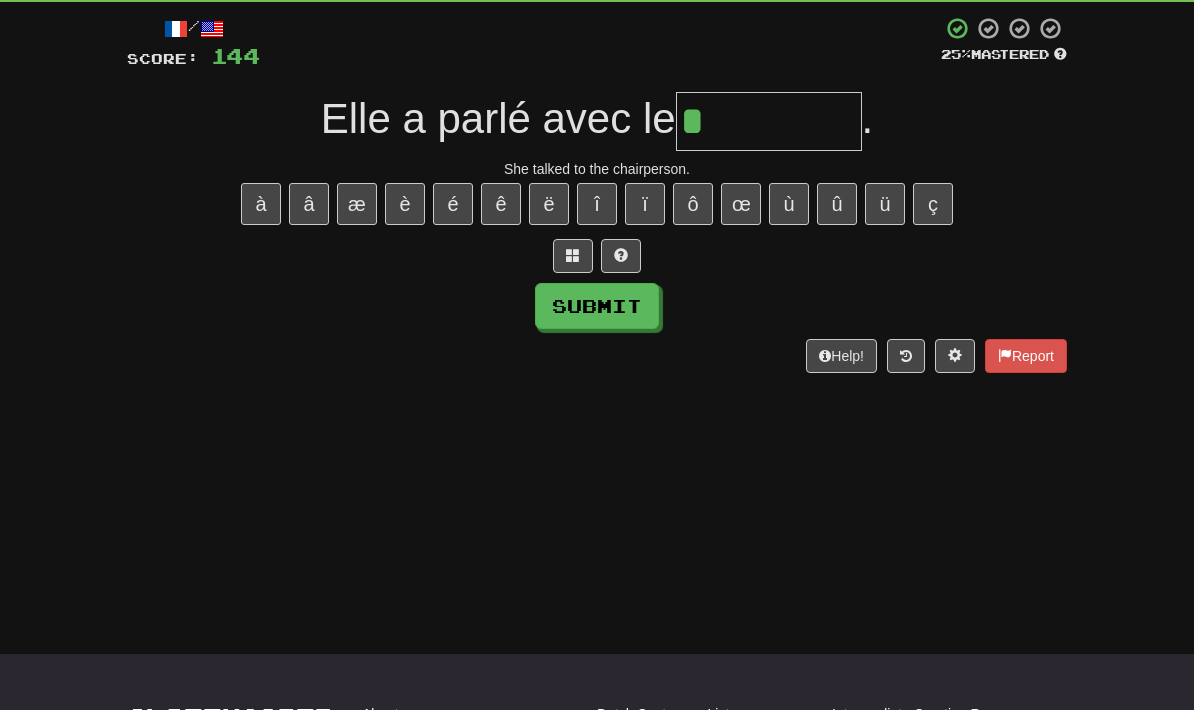 type on "*********" 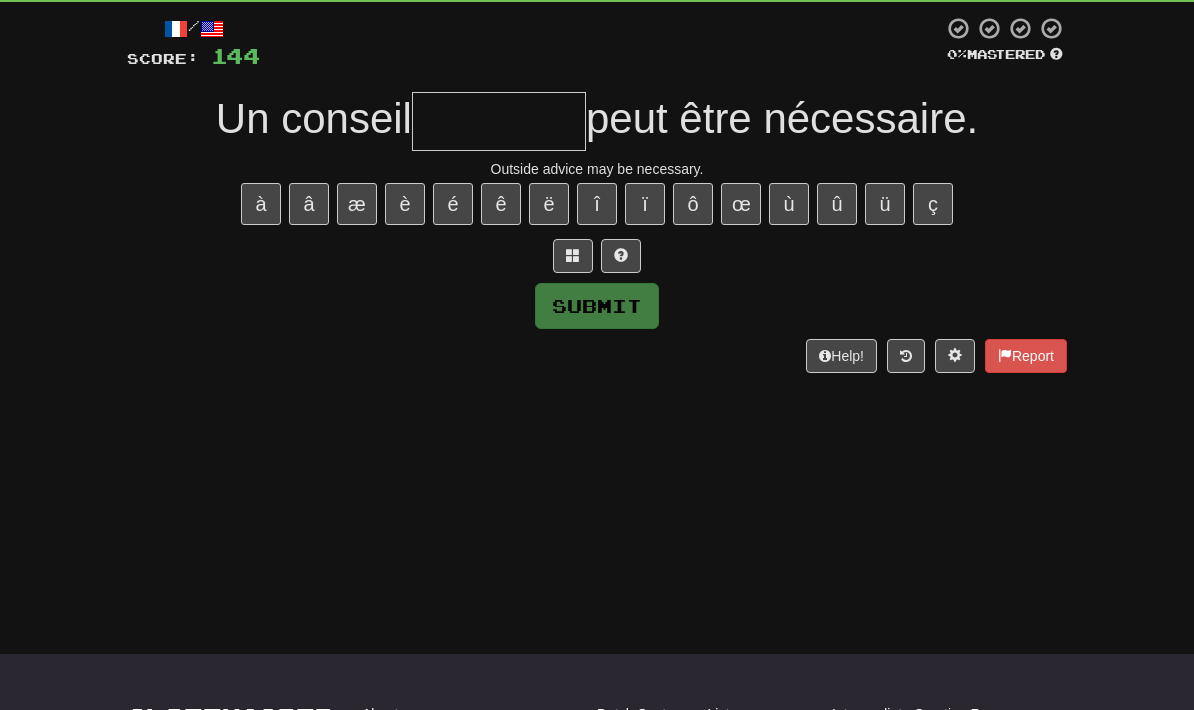 type on "*" 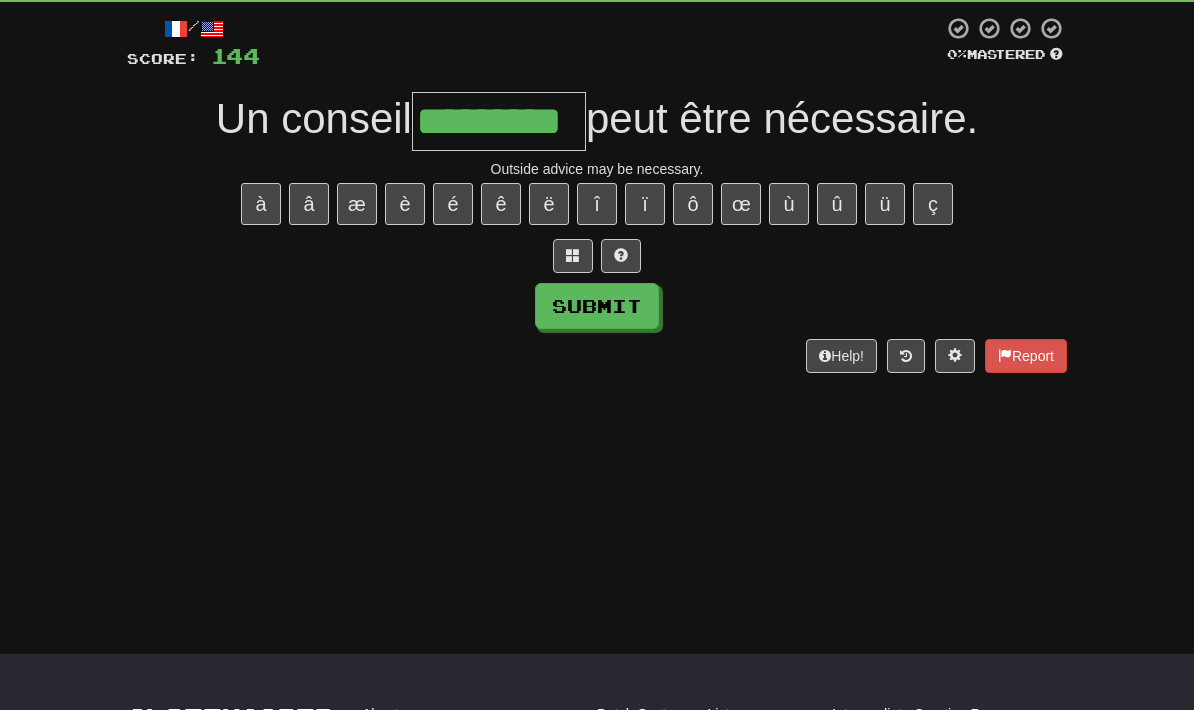 type on "*********" 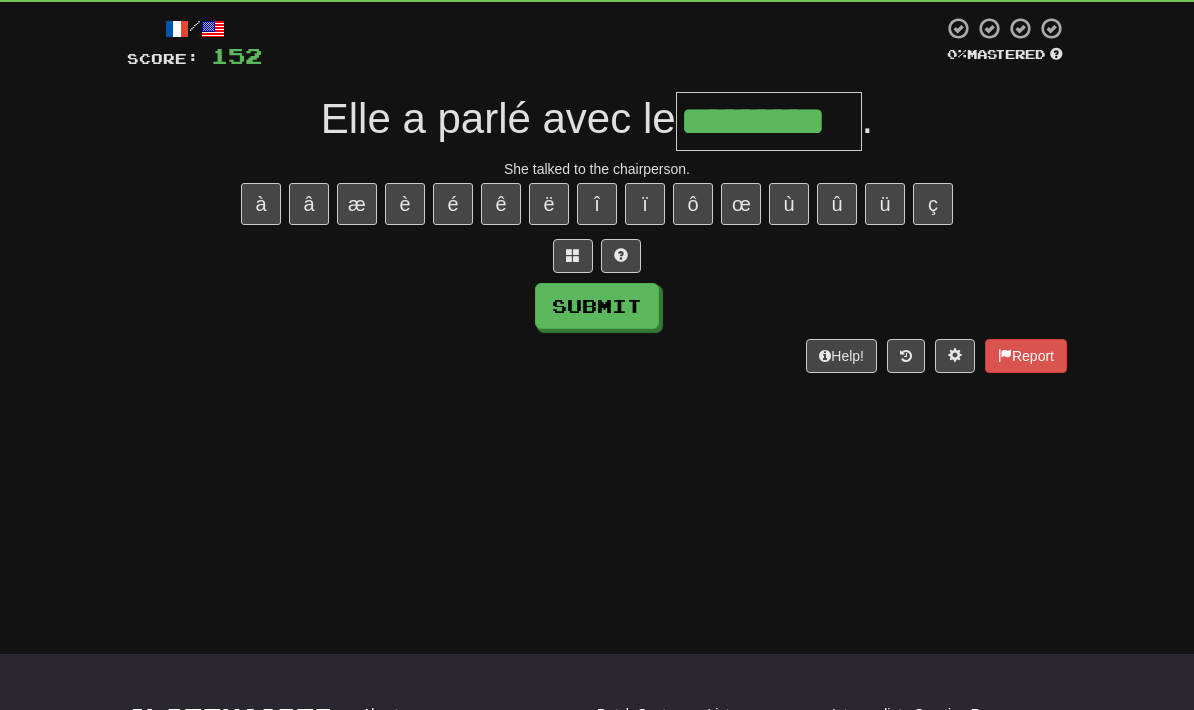 type on "*********" 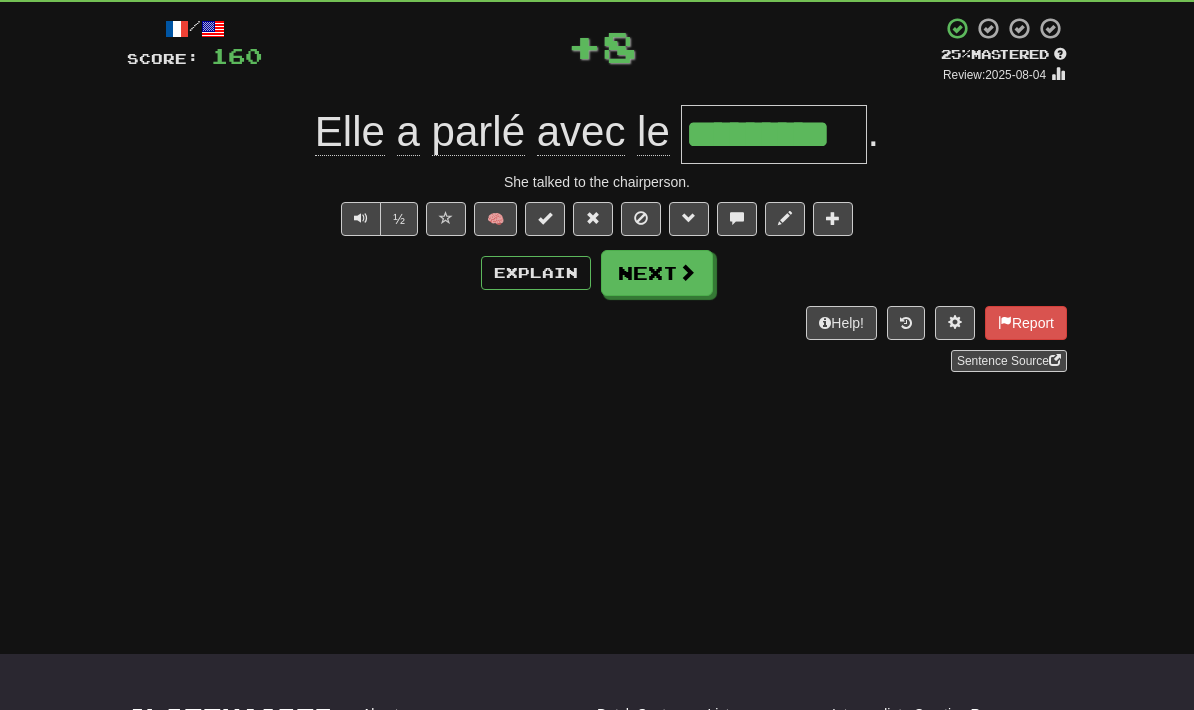 scroll, scrollTop: 107, scrollLeft: 0, axis: vertical 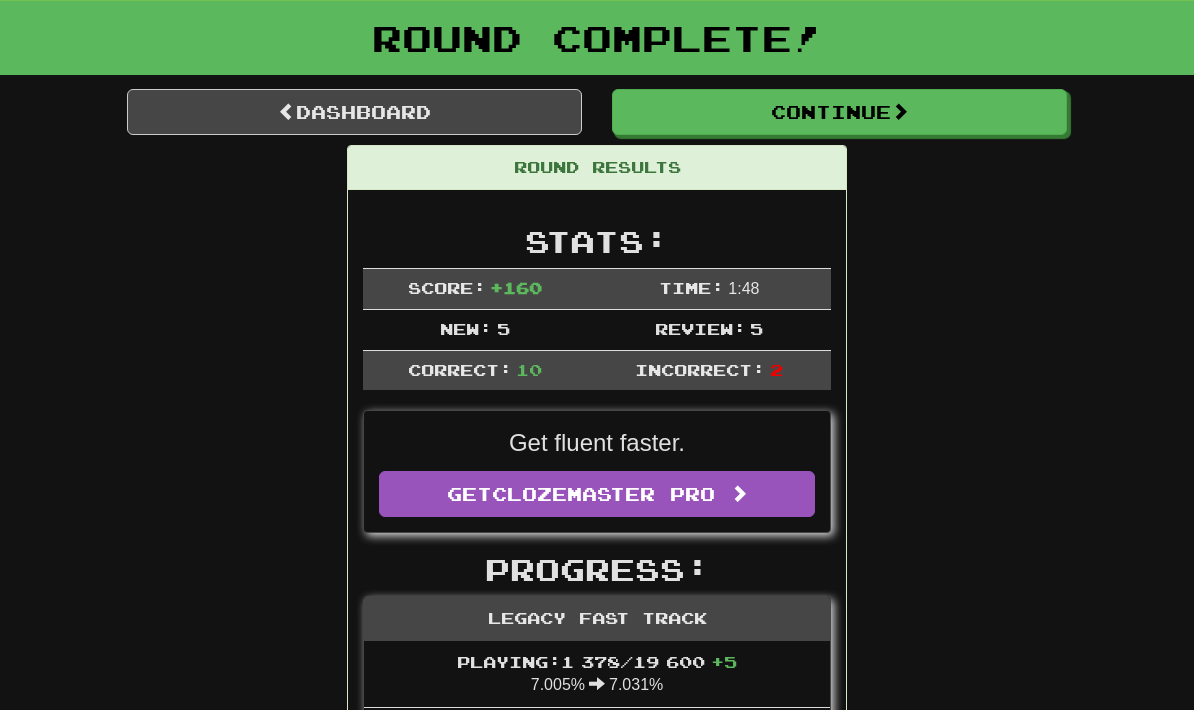 click on "Continue" at bounding box center (839, 112) 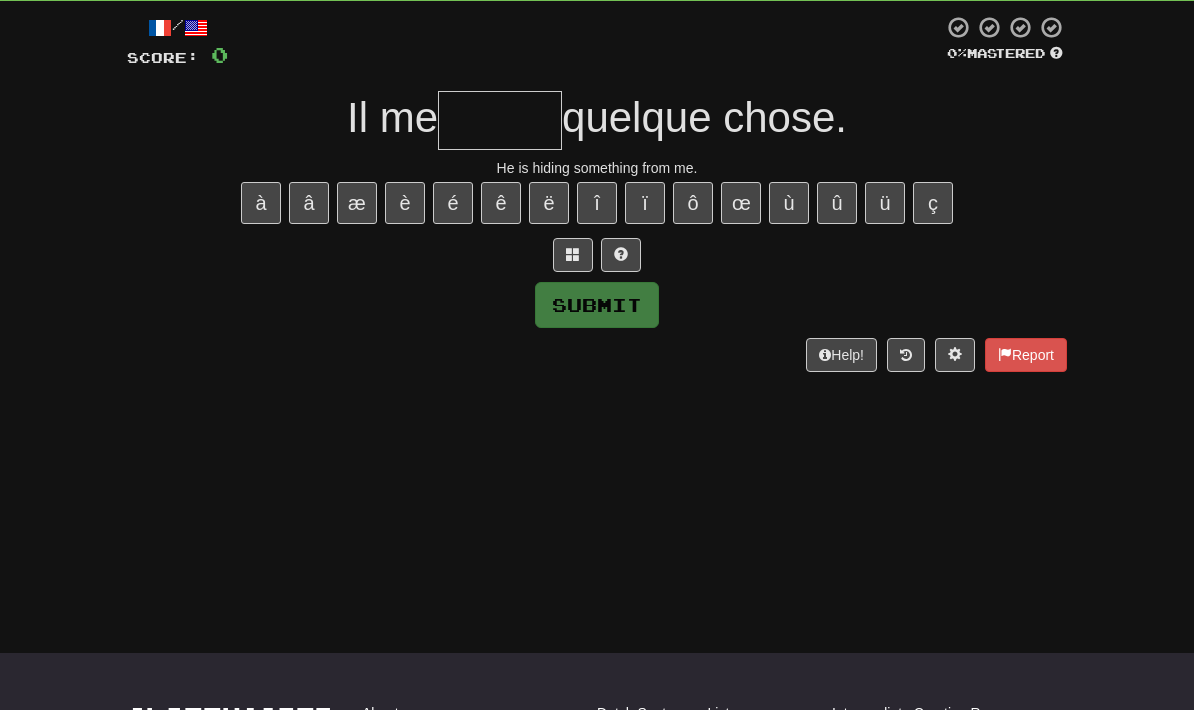 click on "/  Score:   0 0 %  Mastered Il me   quelque chose. He is hiding something from me. à â æ è é ê ë î ï ô œ ù û ü ç Submit  Help!  Report" at bounding box center [597, 193] 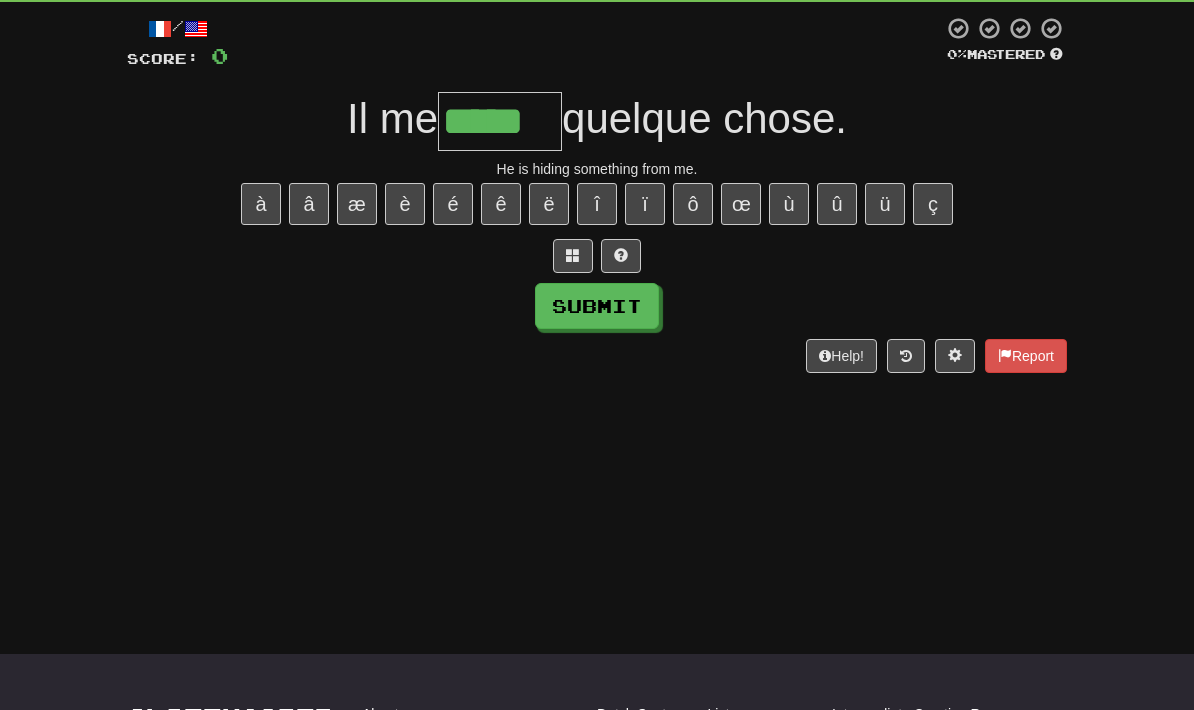 type on "*****" 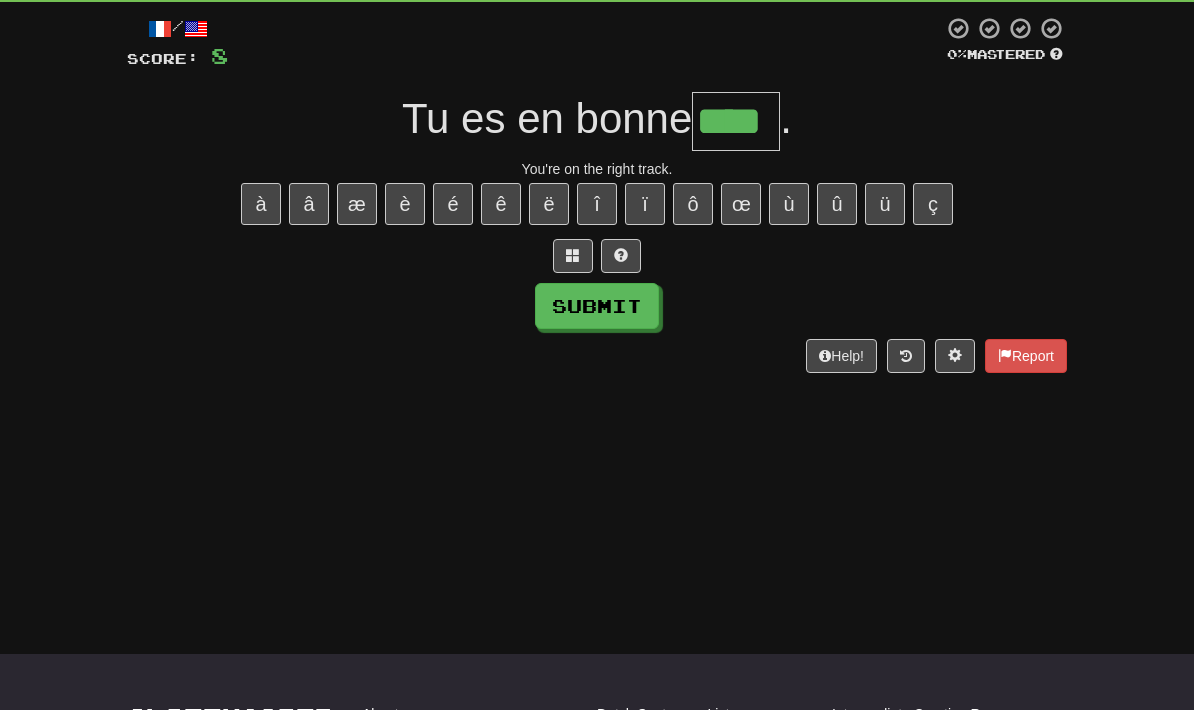 type on "****" 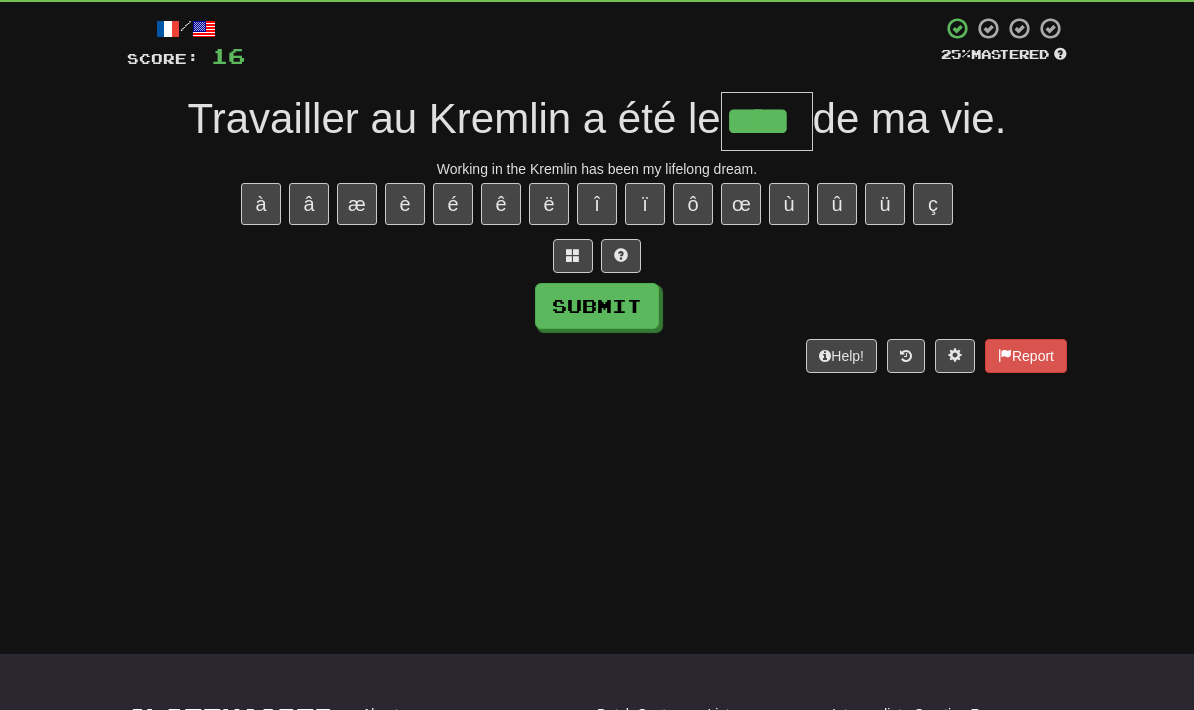 type on "****" 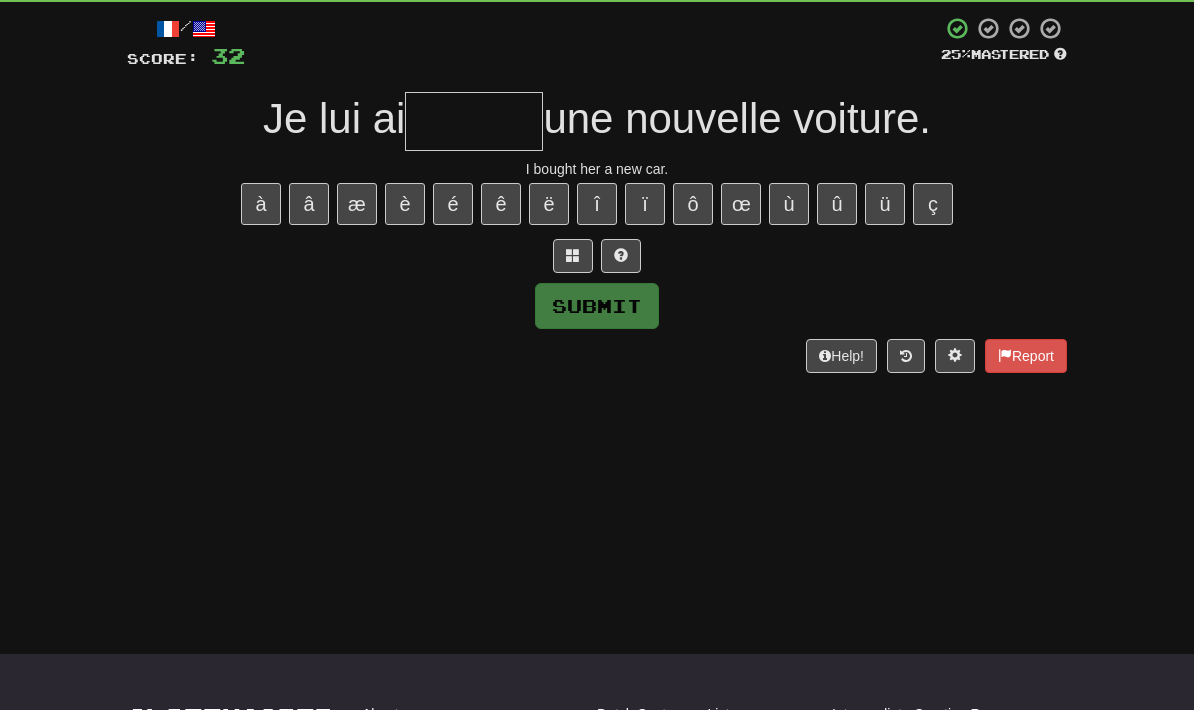 type on "*" 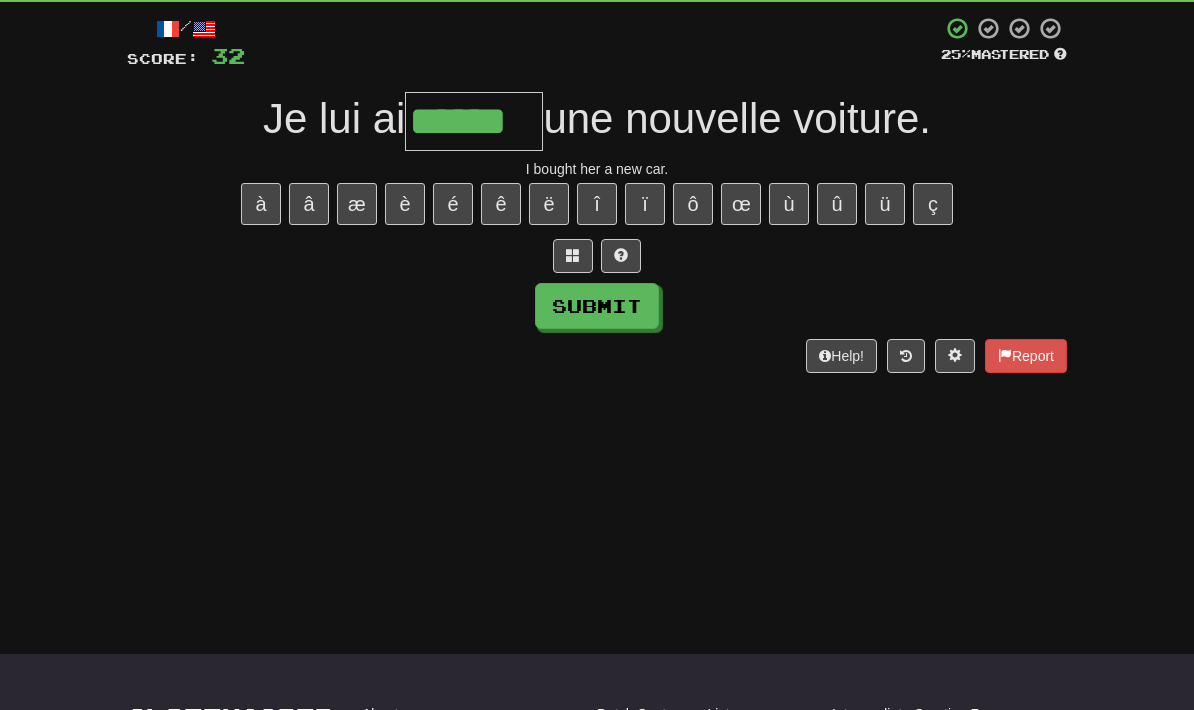 type on "******" 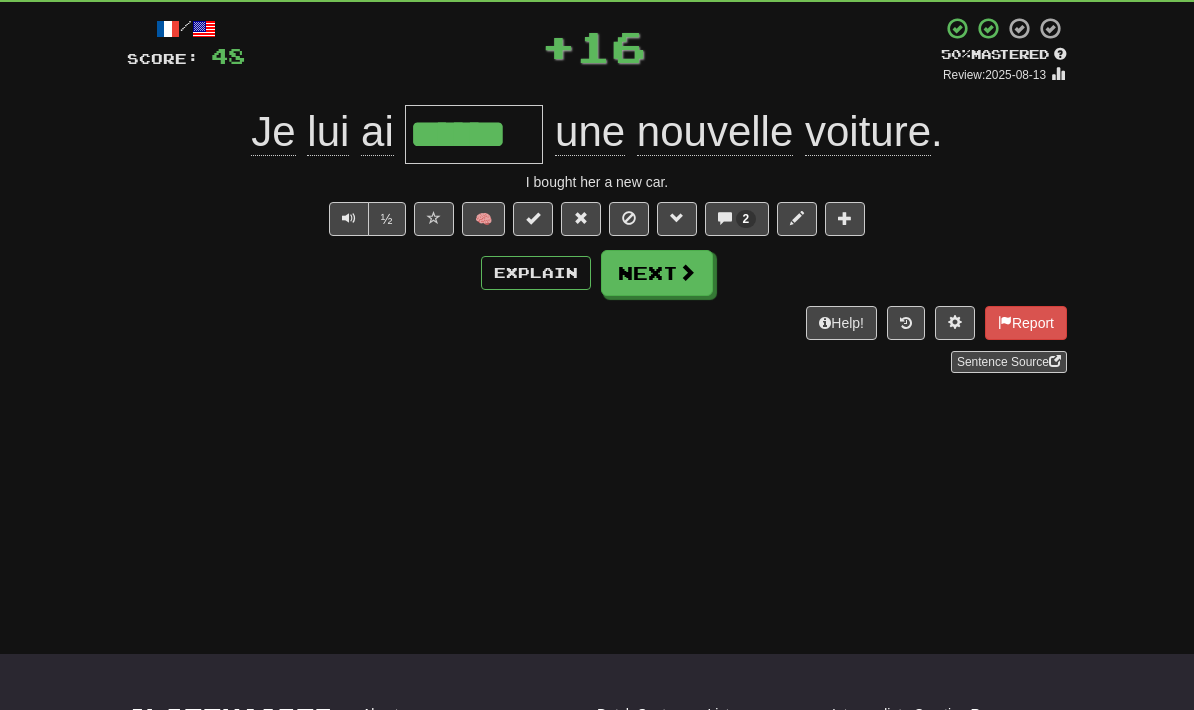 click on "2" at bounding box center [737, 219] 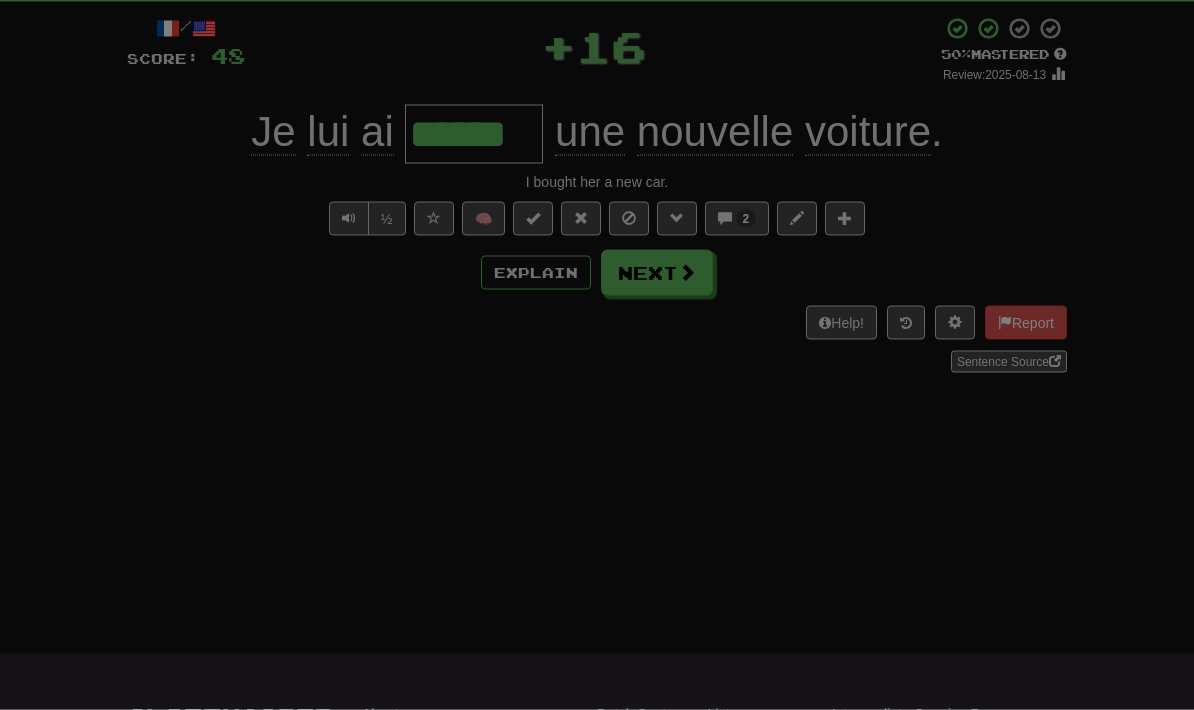 scroll, scrollTop: 107, scrollLeft: 0, axis: vertical 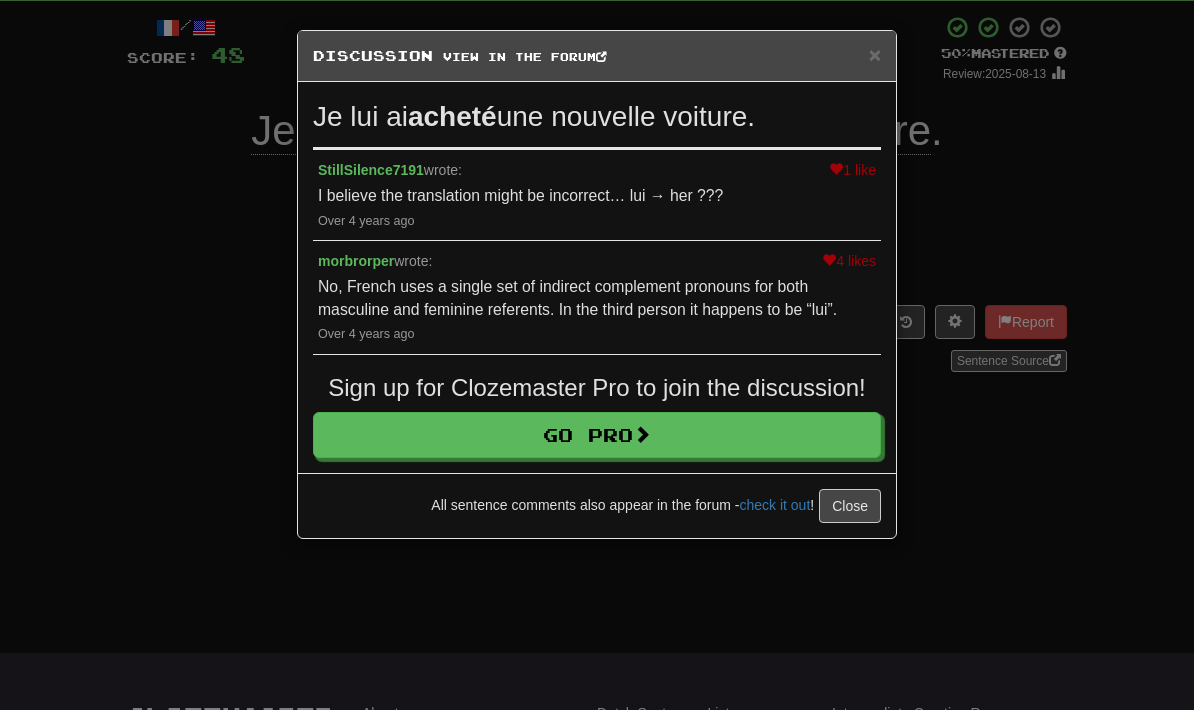 click on "× Discussion View in the forum  Je lui ai  acheté  une nouvelle voiture.
1
like
StillSilence7191
wrote:
I believe the translation might be incorrect… lui → her ???
Over 4 years ago
4
likes
morbrorper
wrote:
No, French uses a single set of indirect complement pronouns for both masculine and  feminine referents. In the third person it happens to be “lui”.
Over 4 years ago
Sign up for Clozemaster Pro to join the discussion! Go Pro  All sentence comments also appear in the forum -  check it out ! Close Loading ." at bounding box center (597, 355) 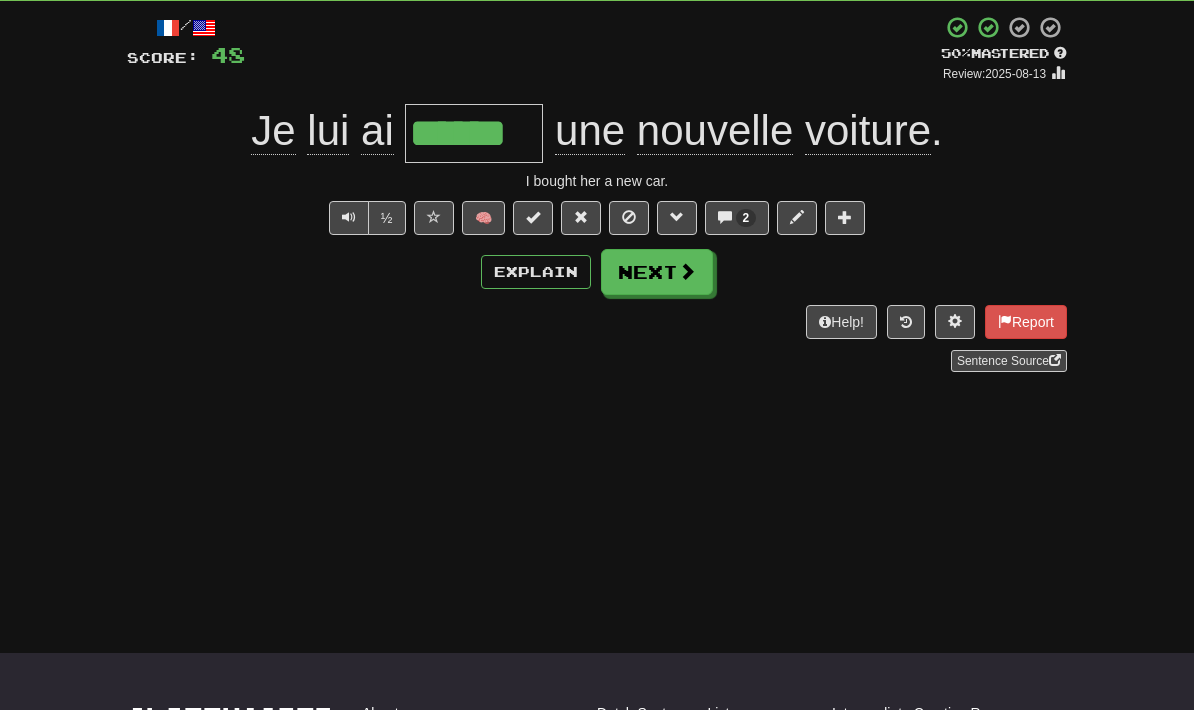 click on "Next" at bounding box center (657, 272) 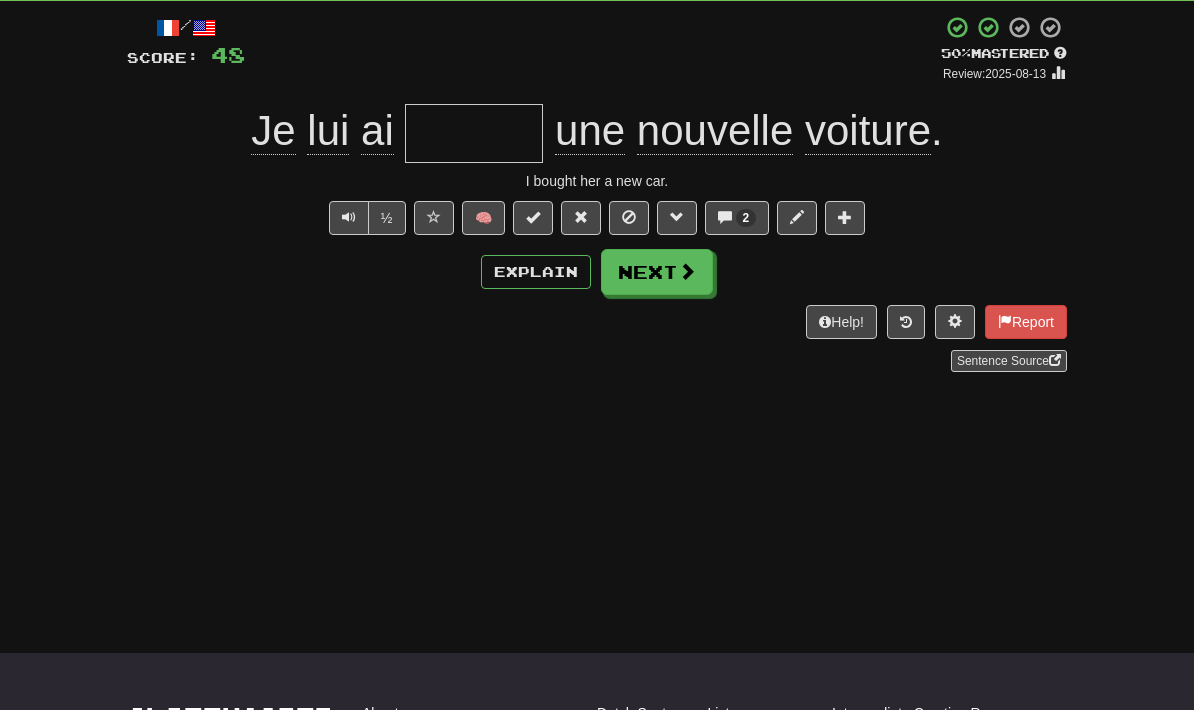 scroll, scrollTop: 106, scrollLeft: 0, axis: vertical 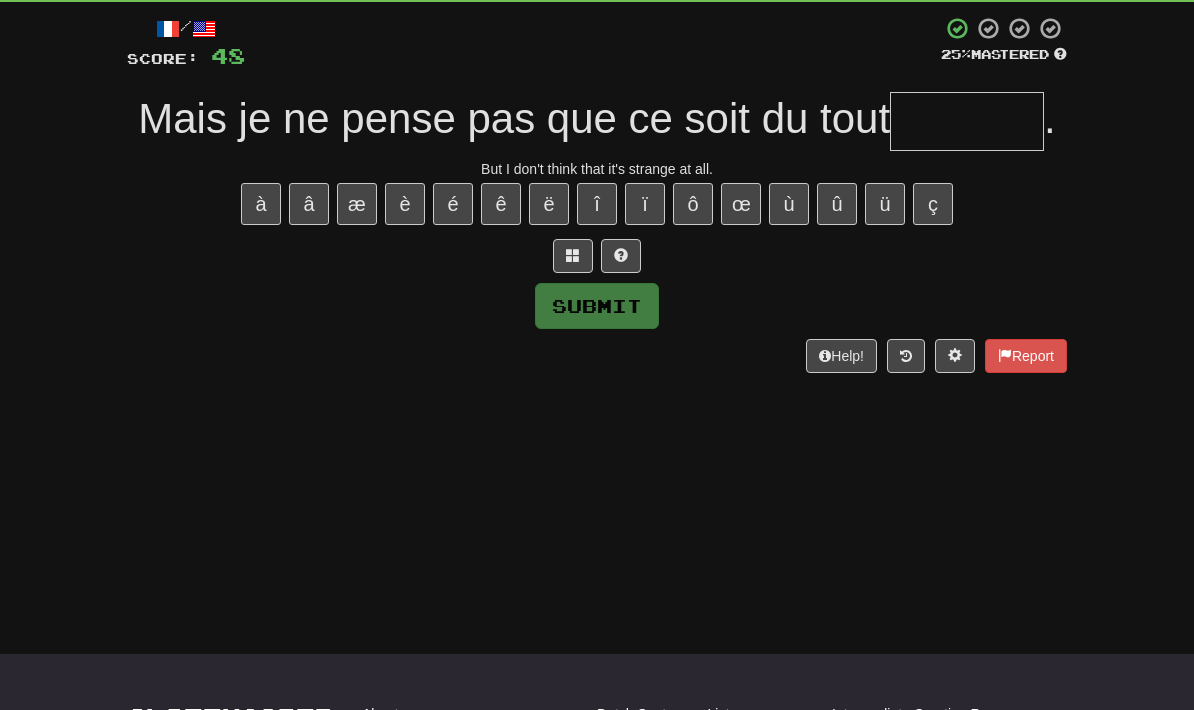 type on "*" 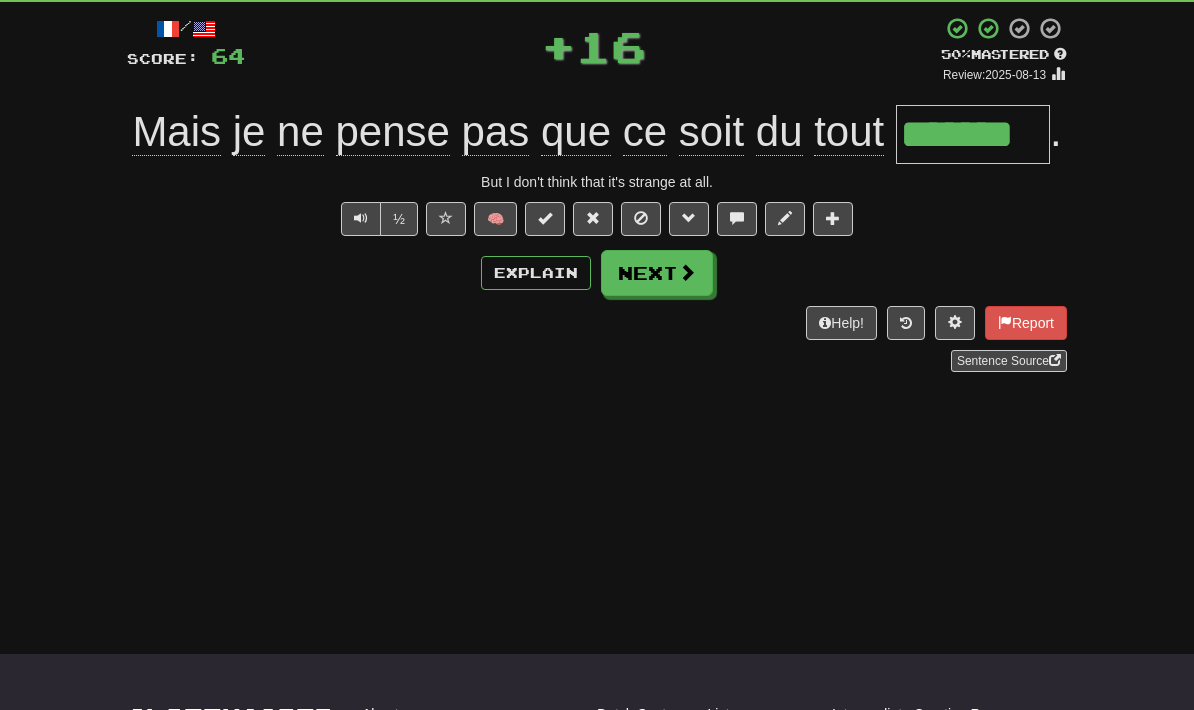 type on "*******" 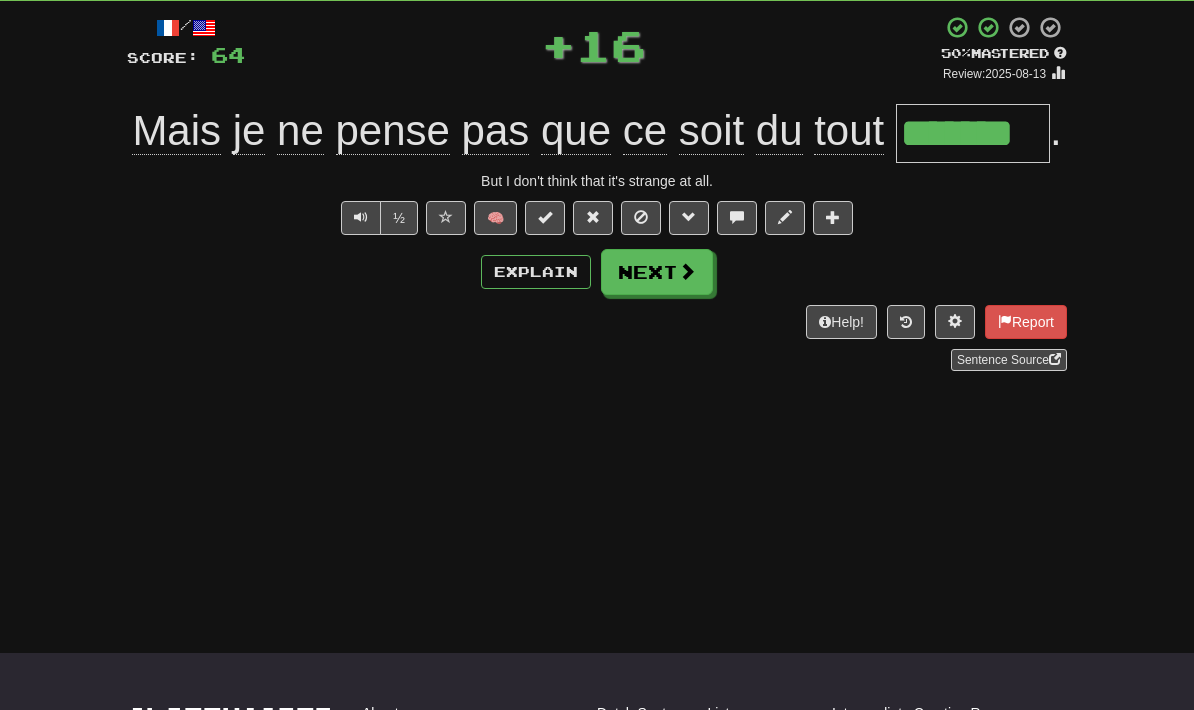 click on "Explain" at bounding box center [536, 272] 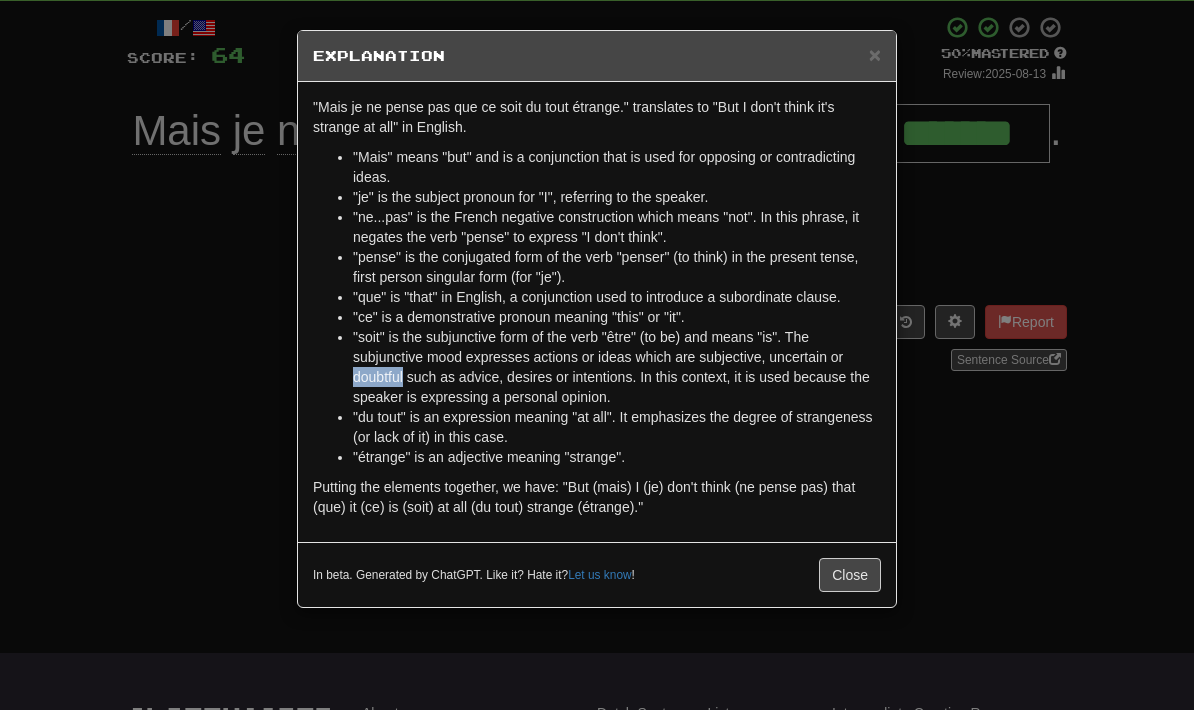 click on "× Explanation "Mais je ne pense pas que ce soit du tout étrange." translates to "But I don't think it's strange at all" in English.
"Mais" means "but" and is a conjunction that is used for opposing or contradicting ideas.
"je" is the subject pronoun for "I", referring to the speaker.
"ne...pas" is the French negative construction which means "not". In this phrase, it negates the verb "pense" to express "I don't think".
"pense" is the conjugated form of the verb "penser" (to think) in the present tense, first person singular form (for "je").
"que" is "that" in English, a conjunction used to introduce a subordinate clause.
"ce" is a demonstrative pronoun meaning "this" or "it".
"soit" is the subjunctive form of the verb "être" (to be) and means "is". The subjunctive mood expresses actions or ideas which are subjective, uncertain or doubtful such as advice, desires or intentions. In this context, it is used because the speaker is expressing a personal opinion.
Let us know ! Close" at bounding box center (597, 355) 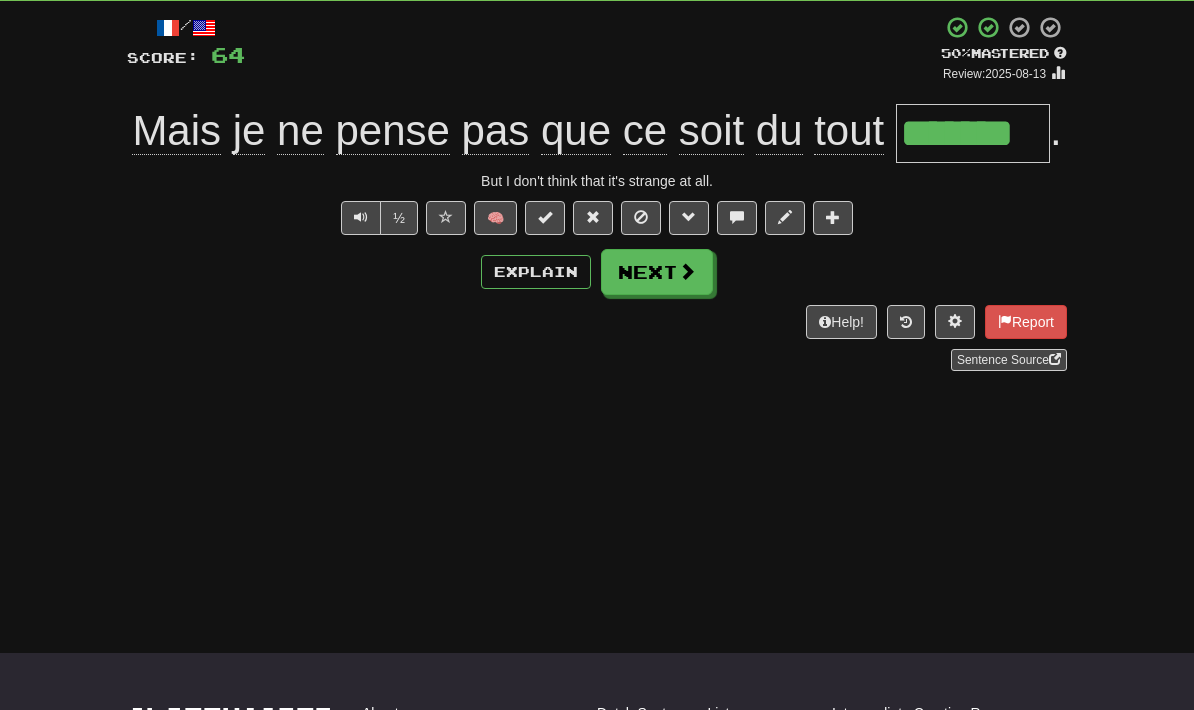 click on "Next" at bounding box center (657, 272) 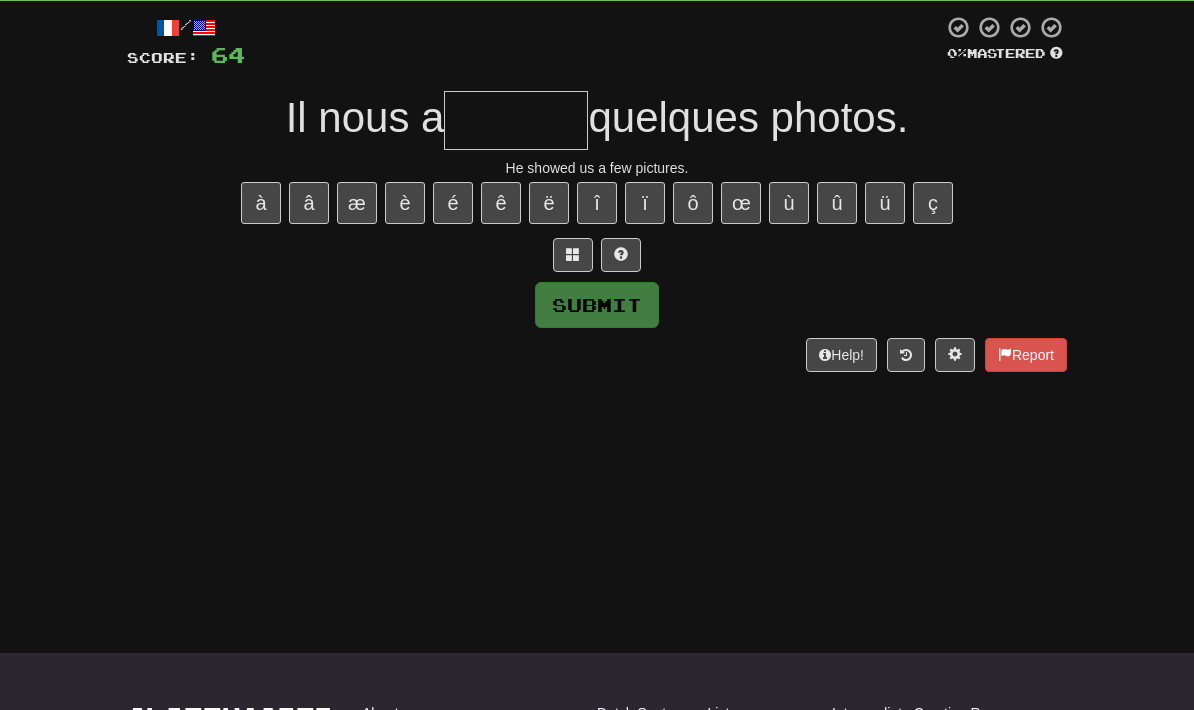 scroll, scrollTop: 106, scrollLeft: 0, axis: vertical 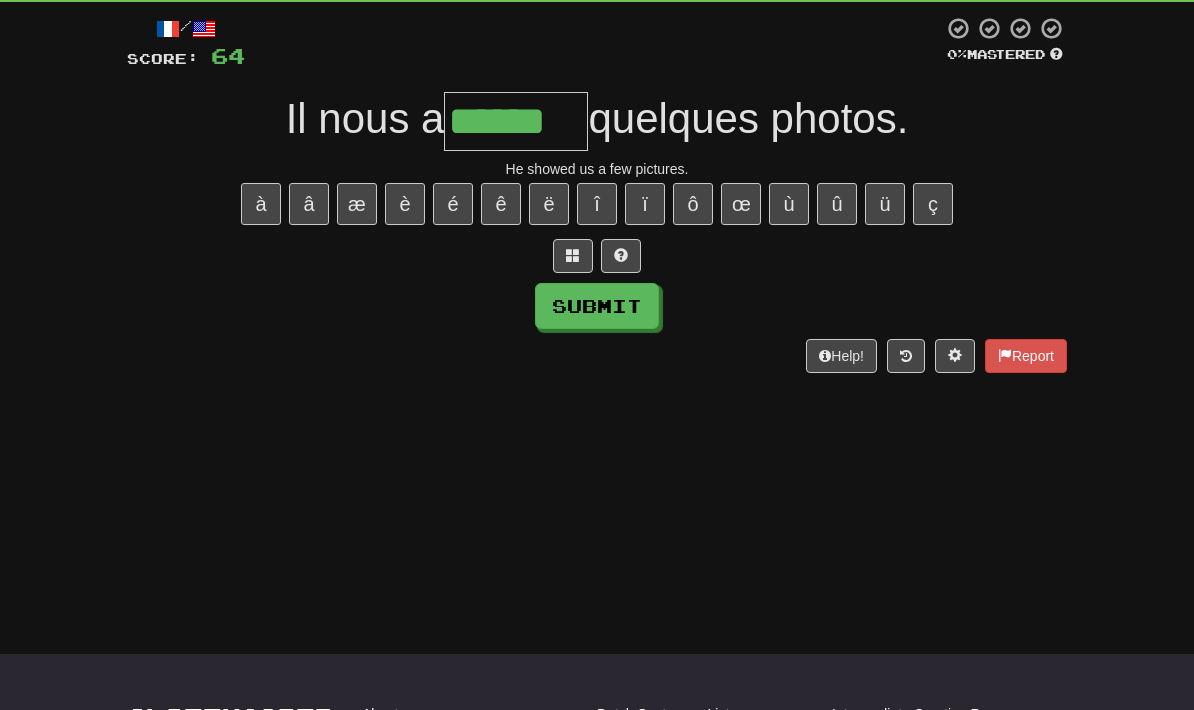 type on "******" 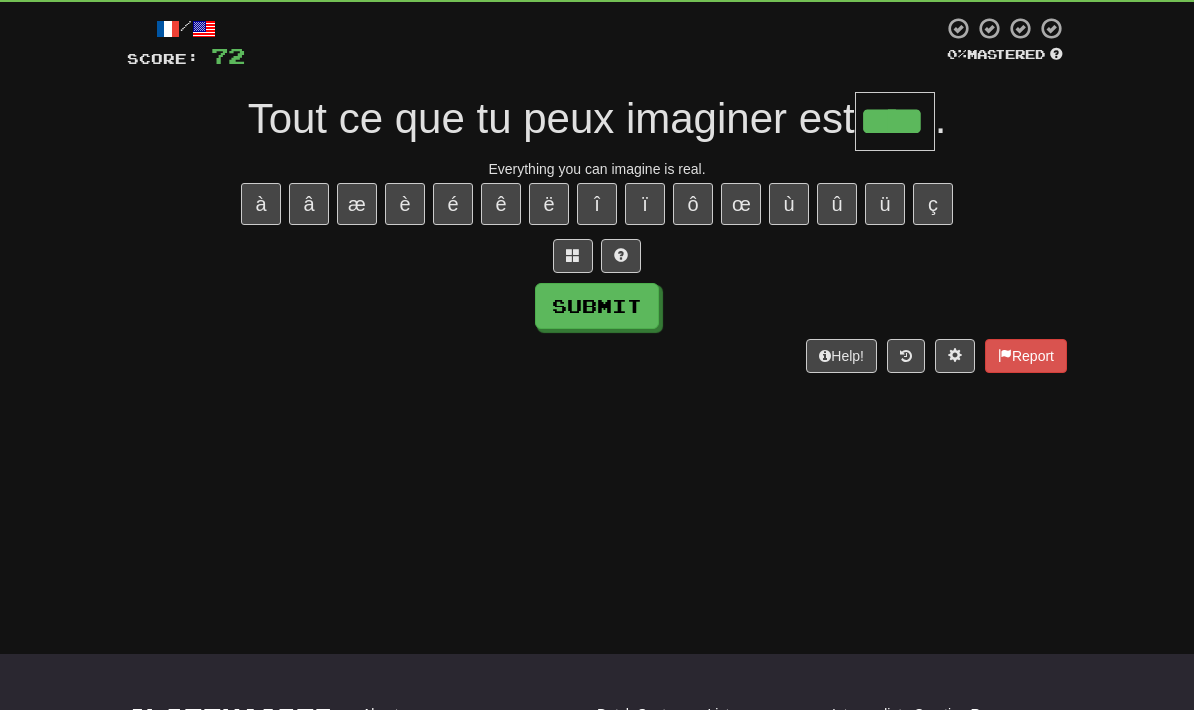 type on "****" 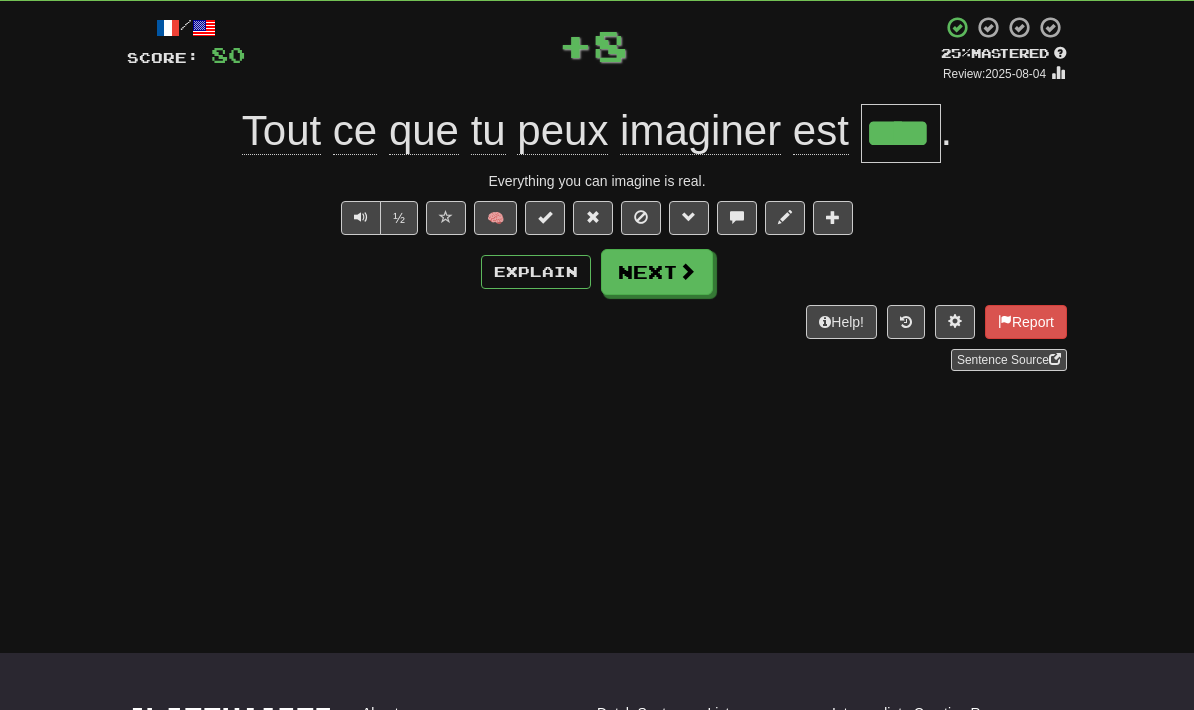 click on "Next" at bounding box center [657, 272] 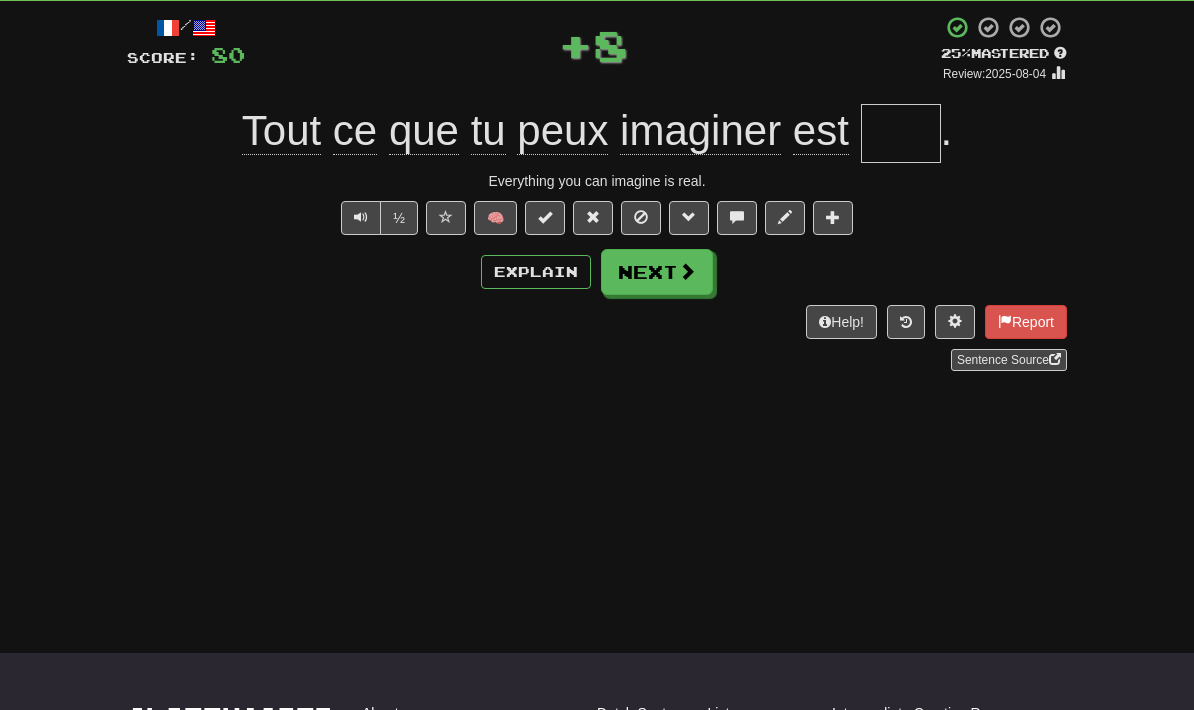 scroll, scrollTop: 106, scrollLeft: 0, axis: vertical 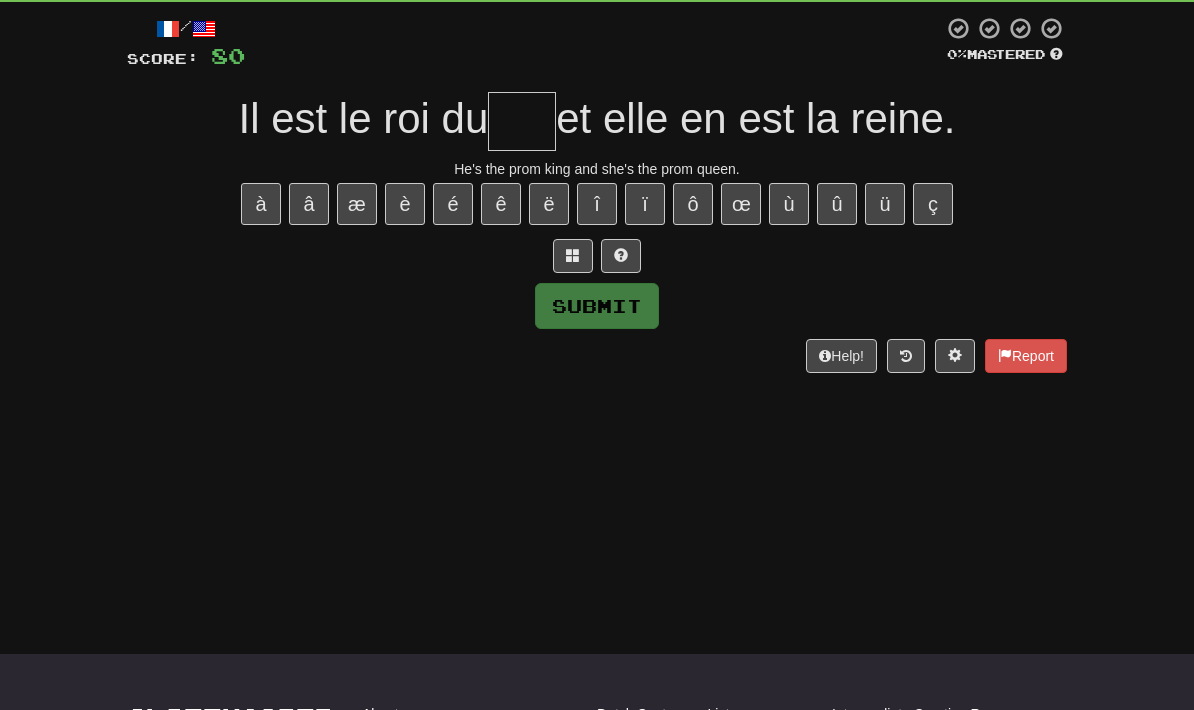 type on "*" 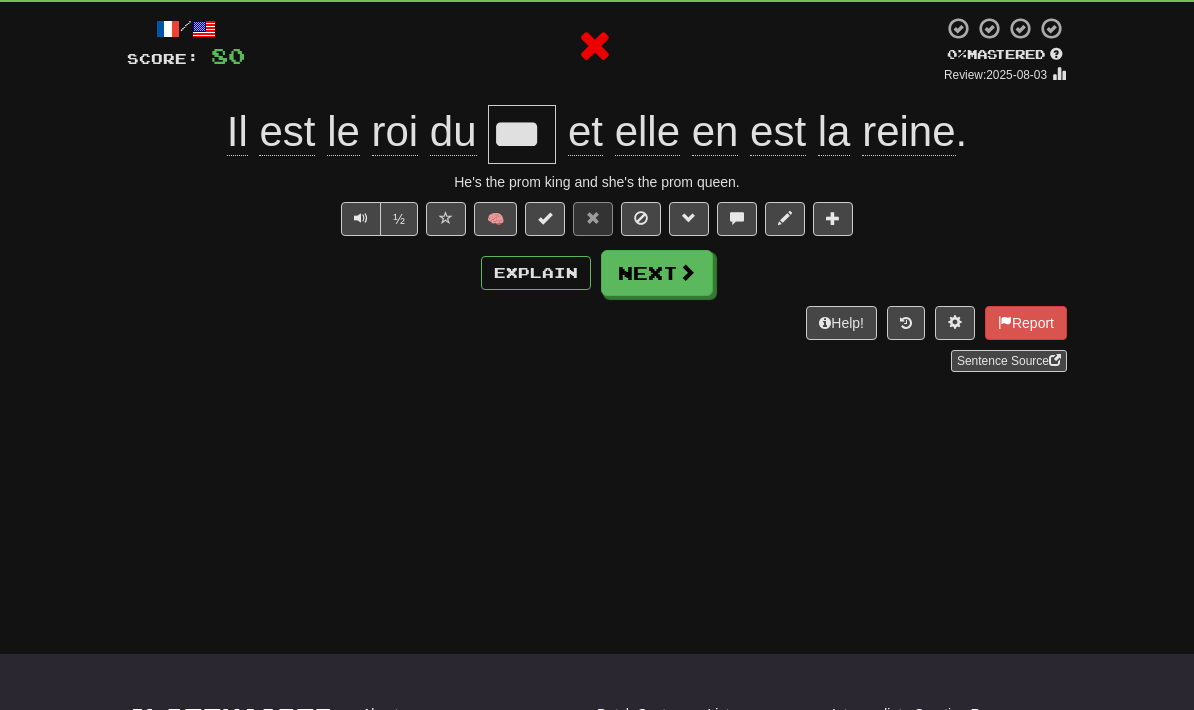 scroll, scrollTop: 107, scrollLeft: 0, axis: vertical 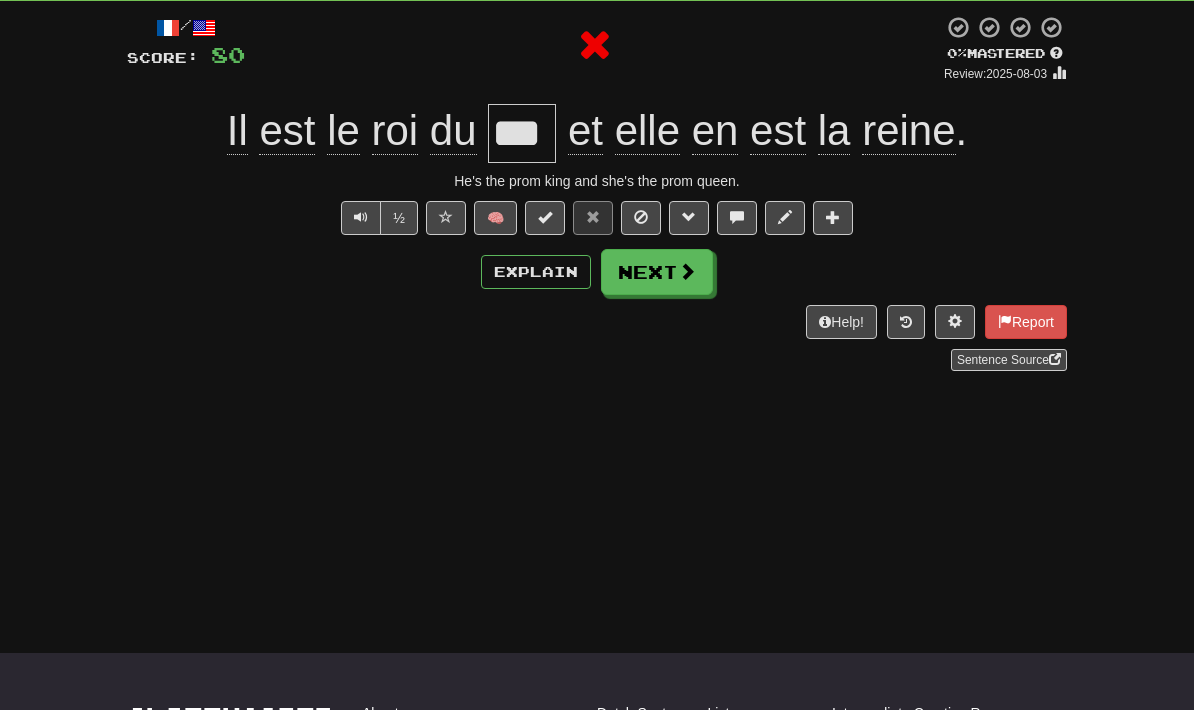 click on "Explain" at bounding box center [536, 272] 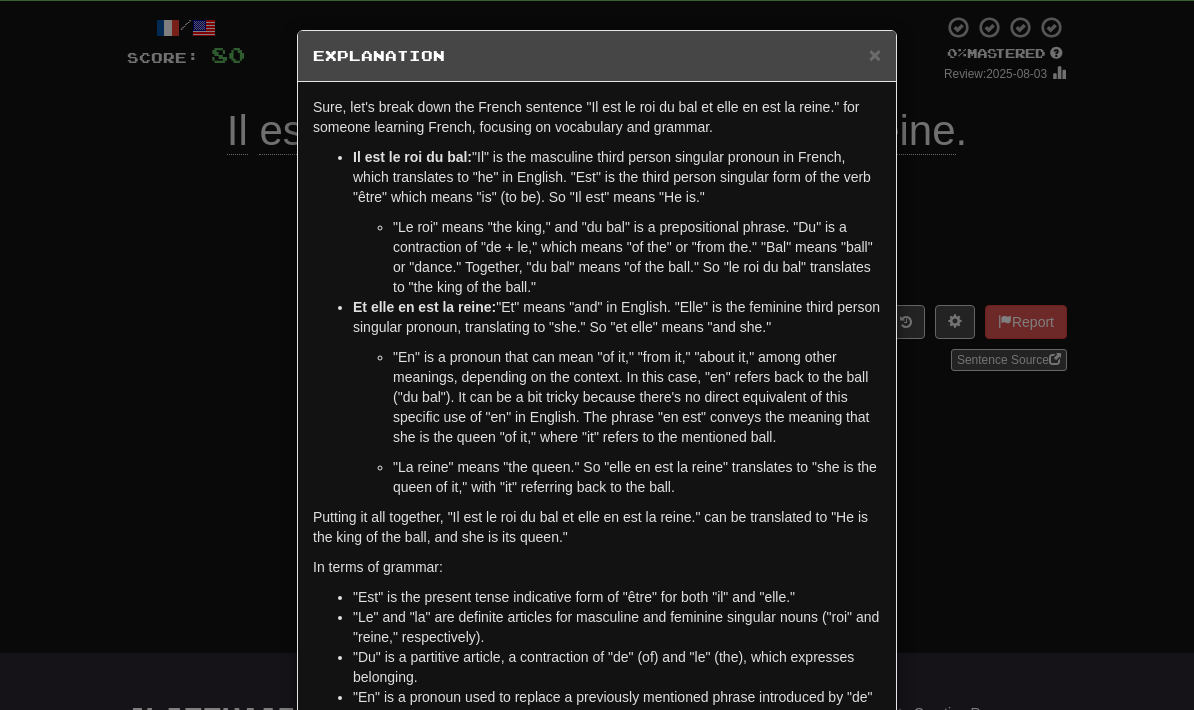 click on "× Explanation Sure, let's break down the French sentence "Il est le roi du bal et elle en est la reine." for someone learning French, focusing on vocabulary and grammar.
Il est le roi du bal:  "Il" is the masculine third person singular pronoun in French, which translates to "he" in English. "Est" is the third person singular form of the verb "être" which means "is" (to be). So "Il est" means "He is."
"Le roi" means "the king," and "du bal" is a prepositional phrase. "Du" is a contraction of "de + le," which means "of the" or "from the." "Bal" means "ball" or "dance." Together, "du bal" means "of the ball." So "le roi du bal" translates to "the king of the ball."
Et elle en est la reine:  "Et" means "and" in English. "Elle" is the feminine third person singular pronoun, translating to "she." So "et elle" means "and she."
"La reine" means "the queen." So "elle en est la reine" translates to "she is the queen of it," with "it" referring back to the ball." at bounding box center (597, 355) 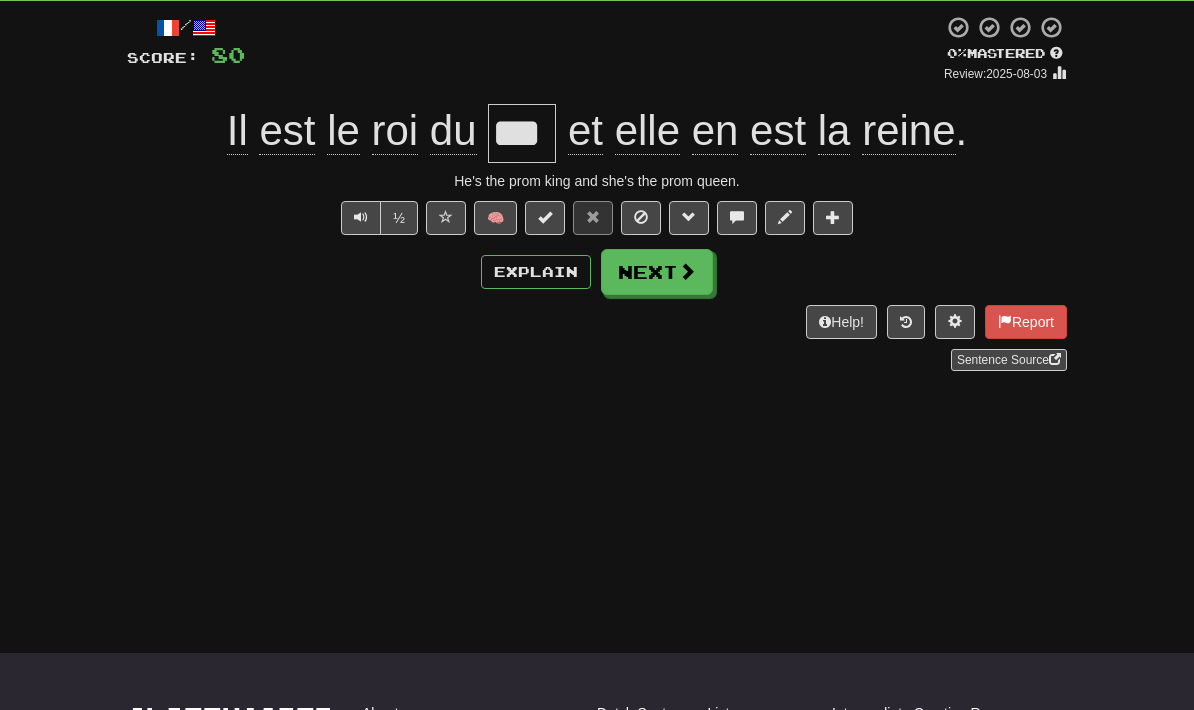 click on "Next" at bounding box center [657, 272] 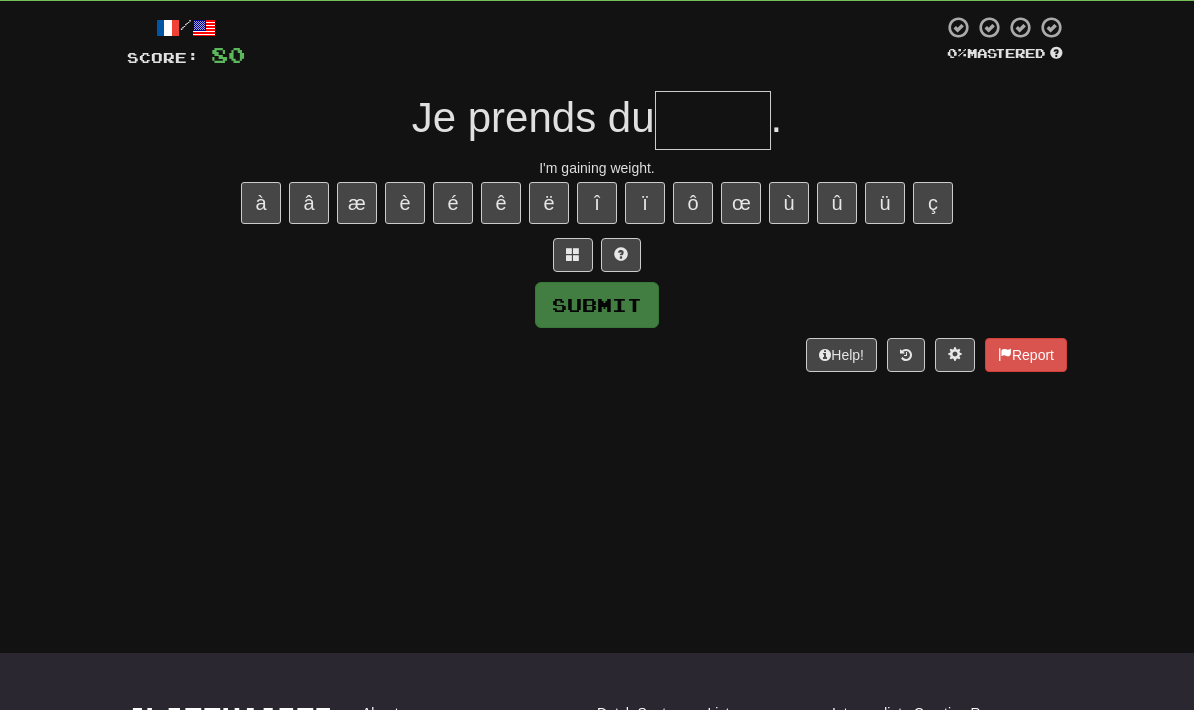 scroll, scrollTop: 106, scrollLeft: 0, axis: vertical 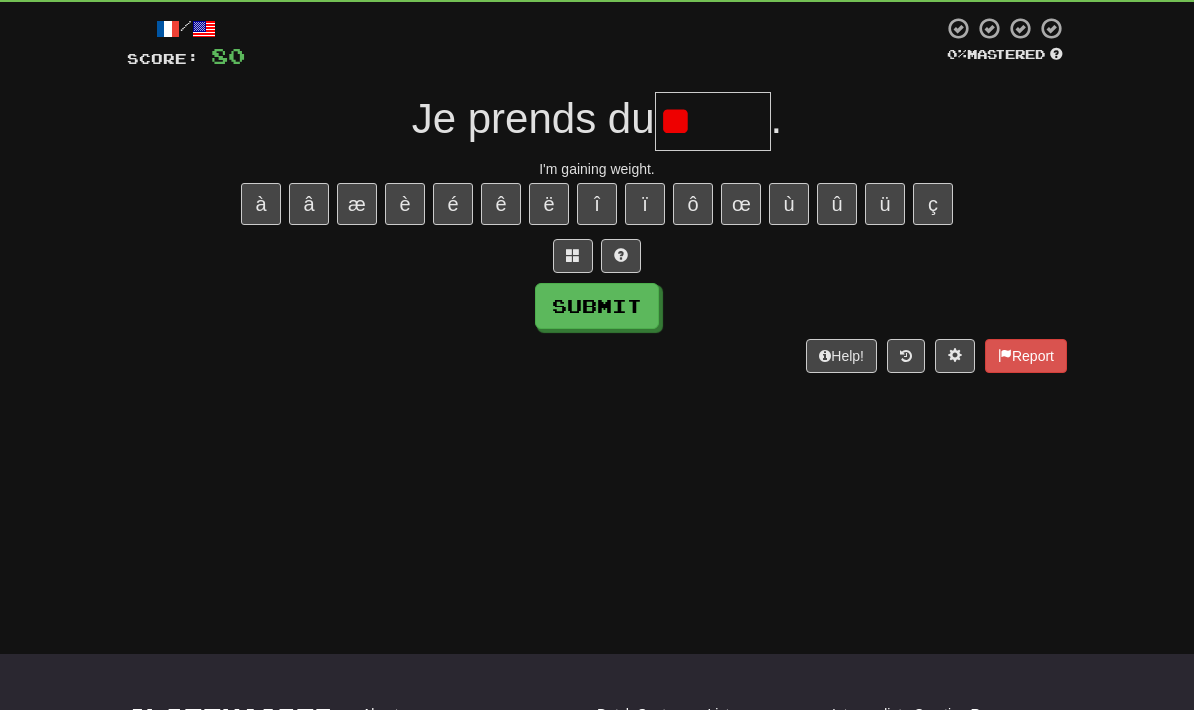 type on "*" 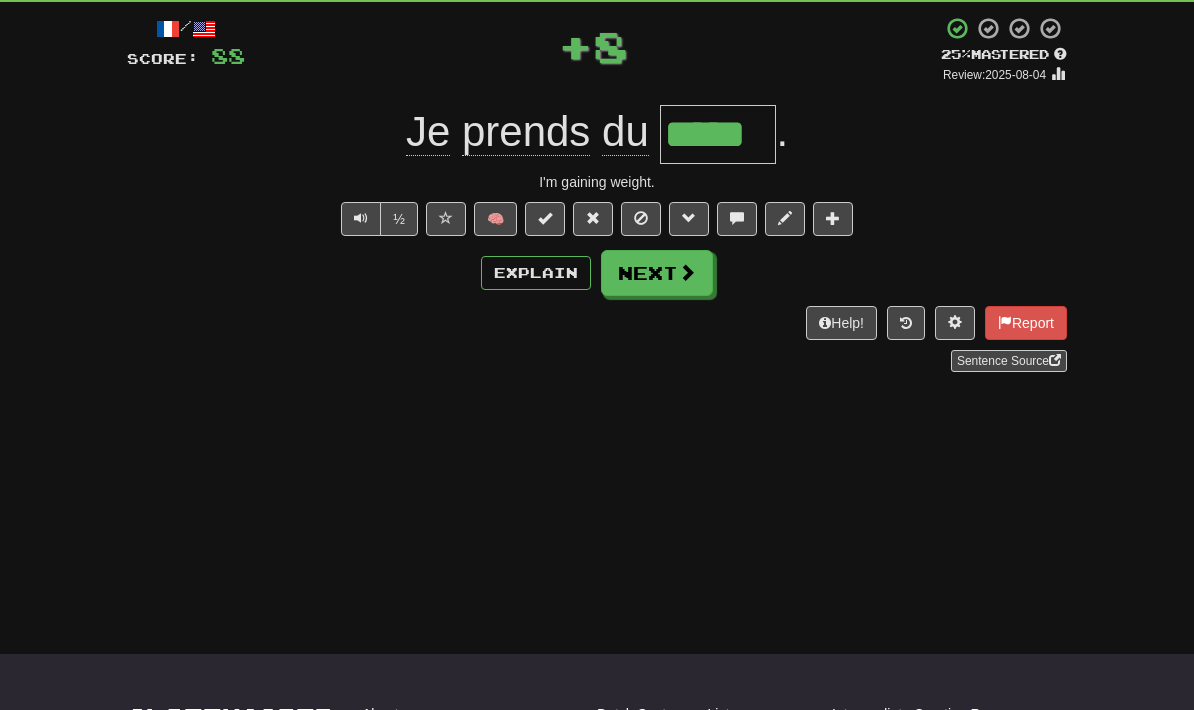 type on "*****" 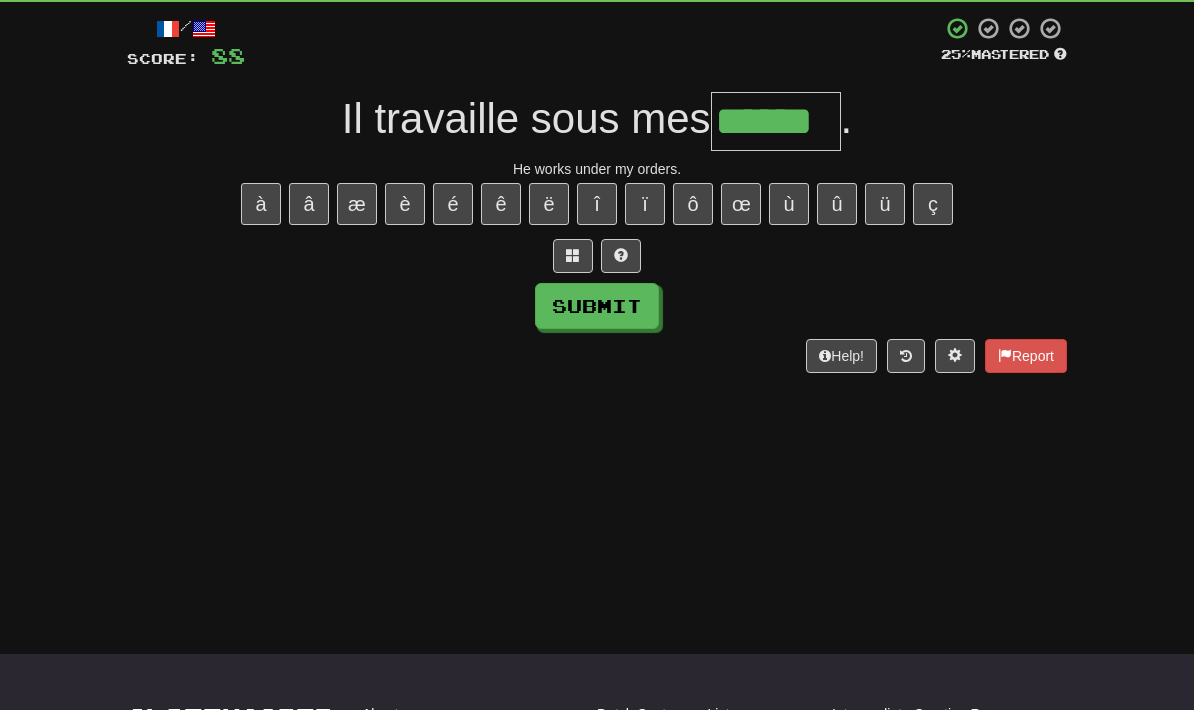 type on "******" 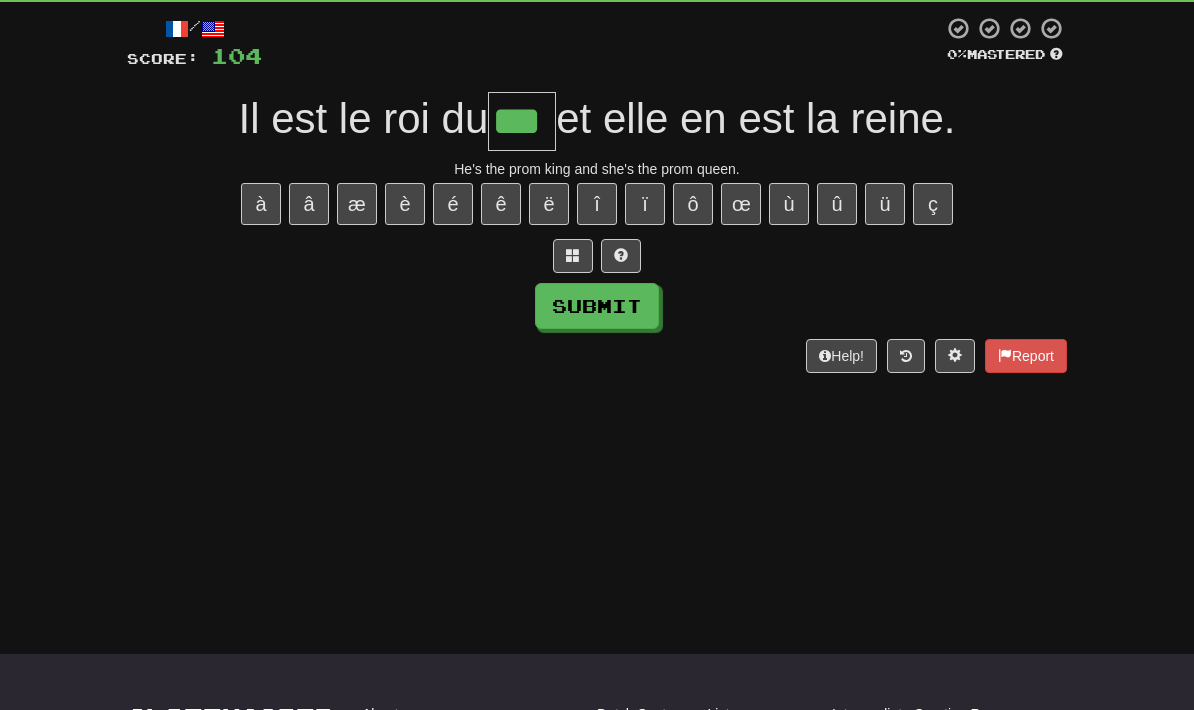 type on "***" 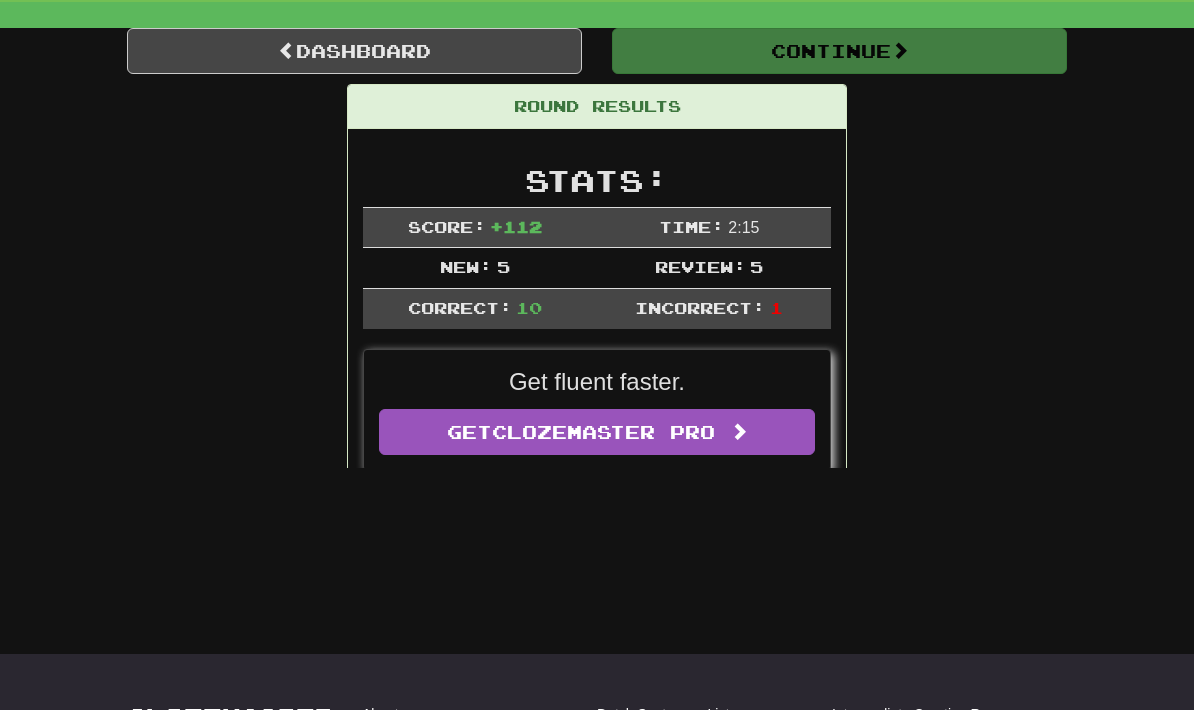scroll, scrollTop: 107, scrollLeft: 0, axis: vertical 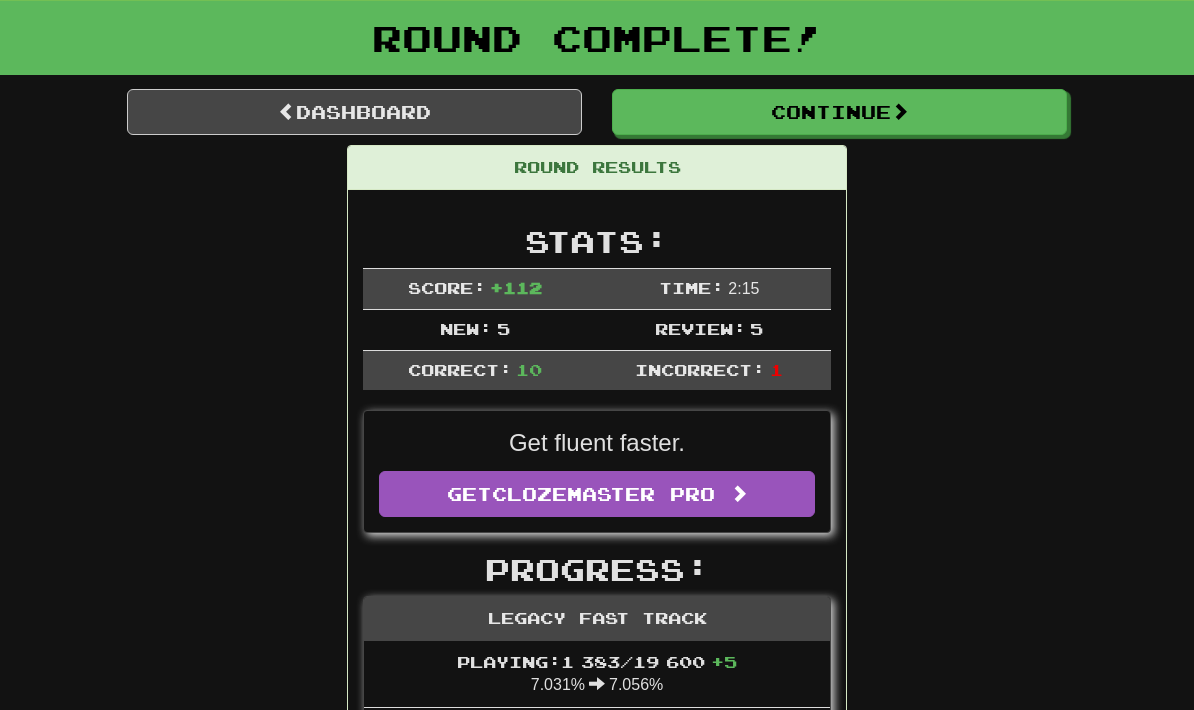 click on "Continue" at bounding box center [839, 112] 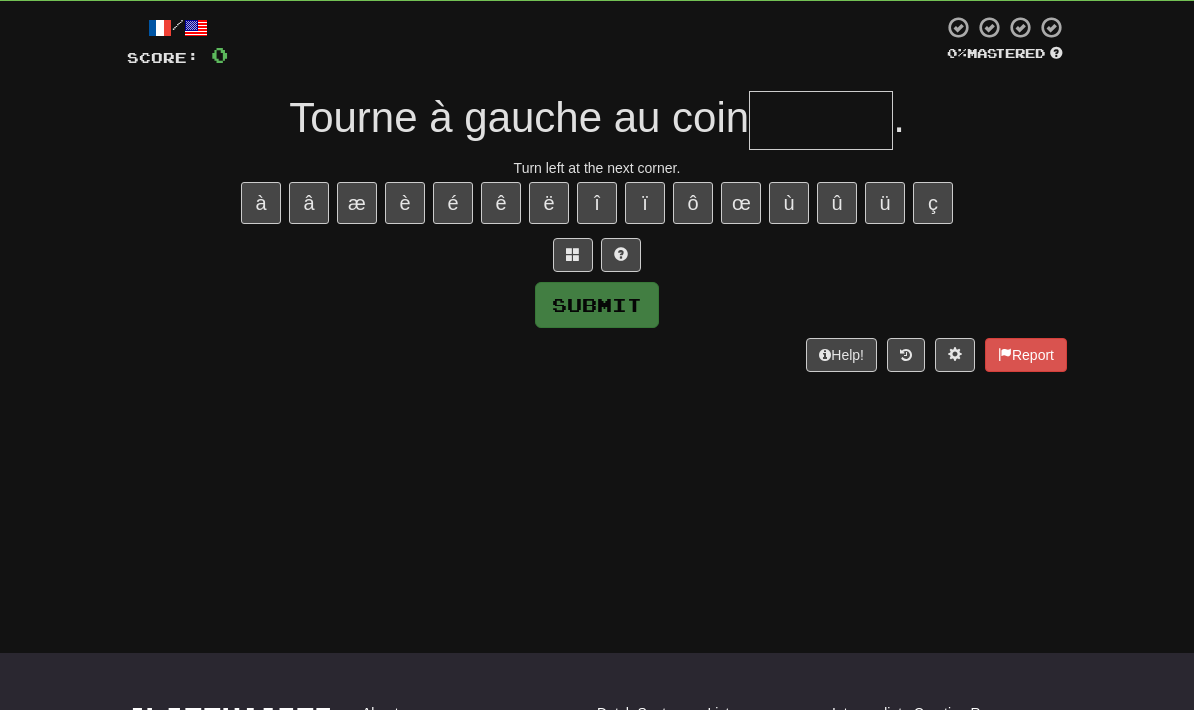 click at bounding box center (821, 120) 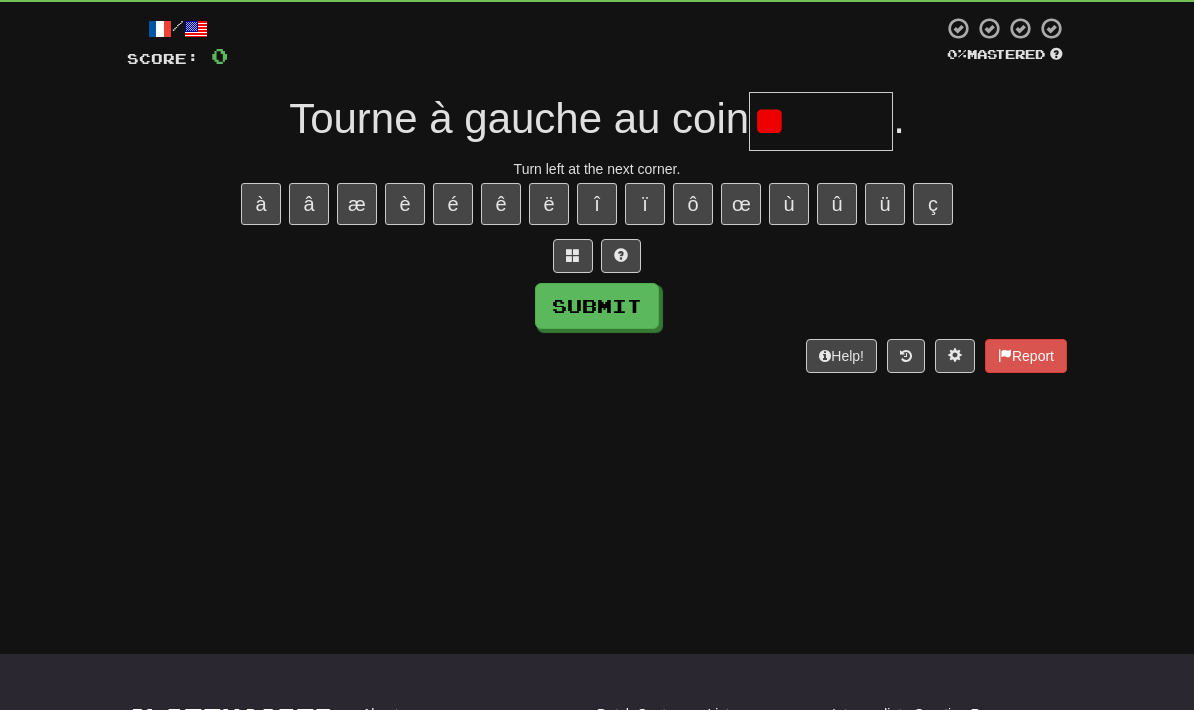 type on "*" 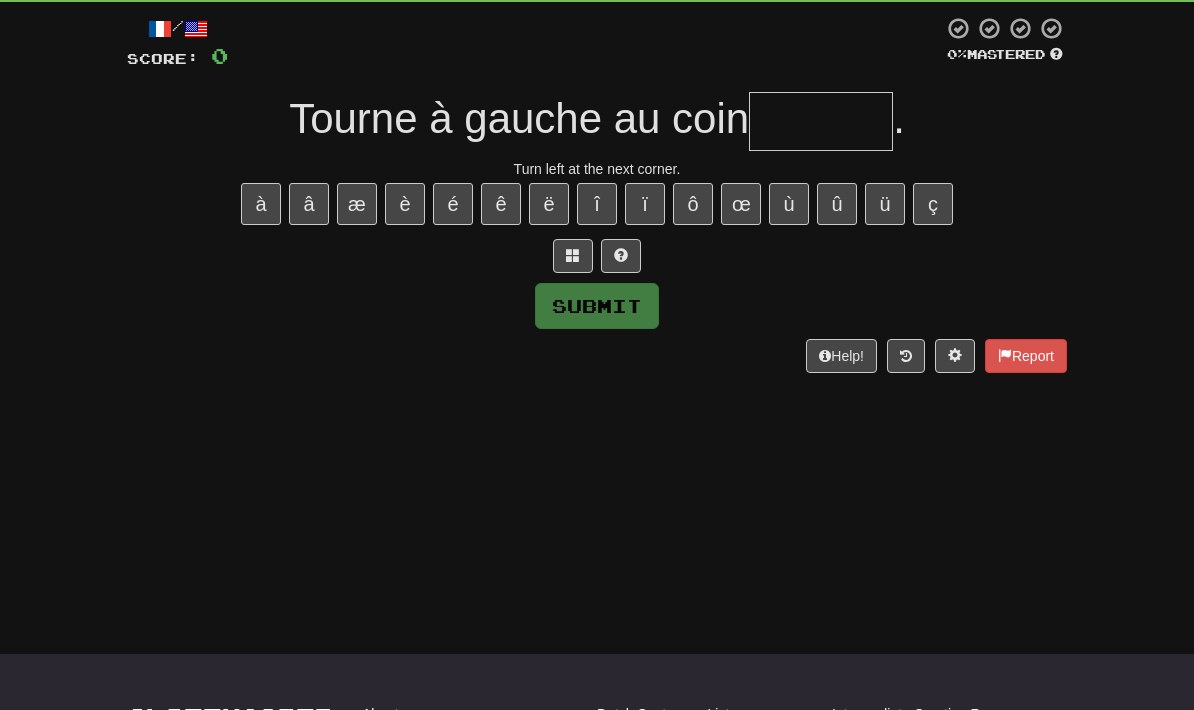type on "*" 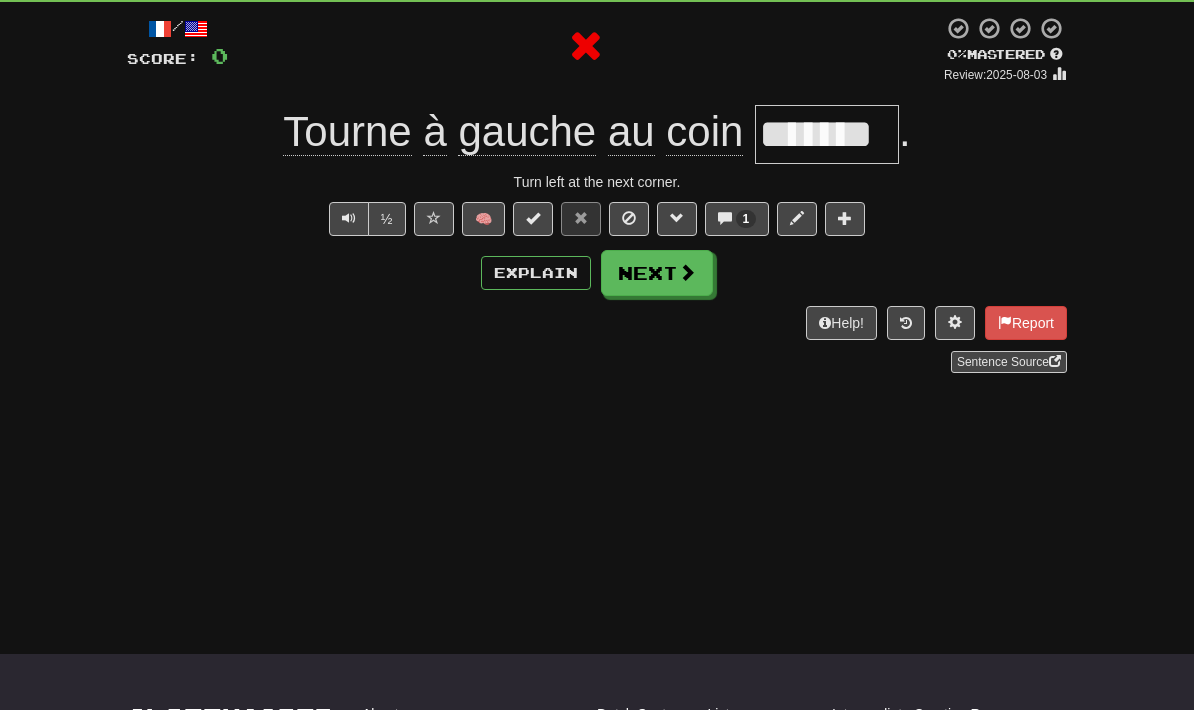 scroll, scrollTop: 107, scrollLeft: 0, axis: vertical 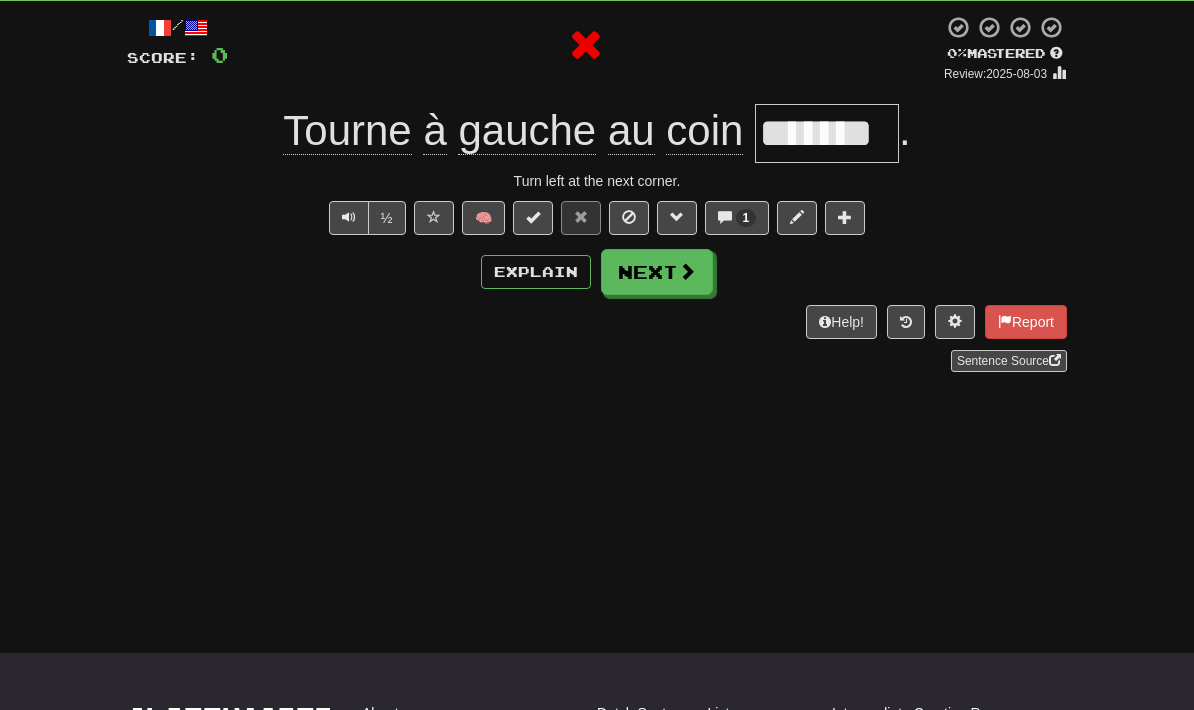 click on "1" at bounding box center (737, 218) 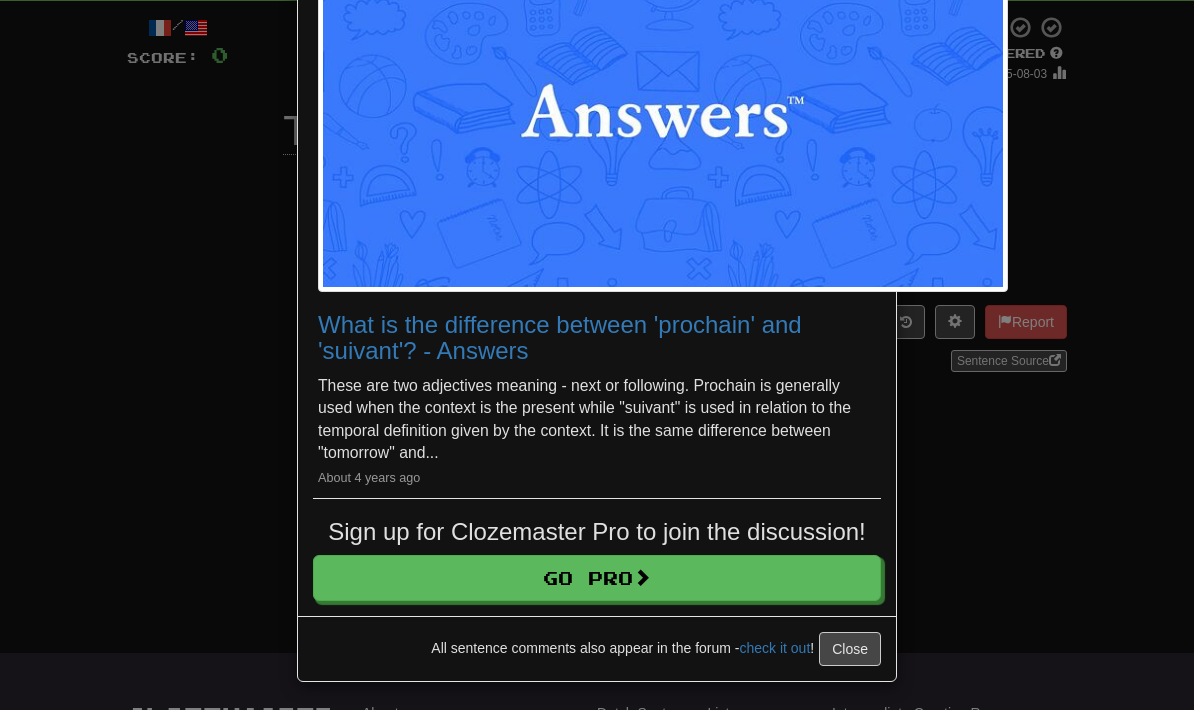 scroll, scrollTop: 354, scrollLeft: 0, axis: vertical 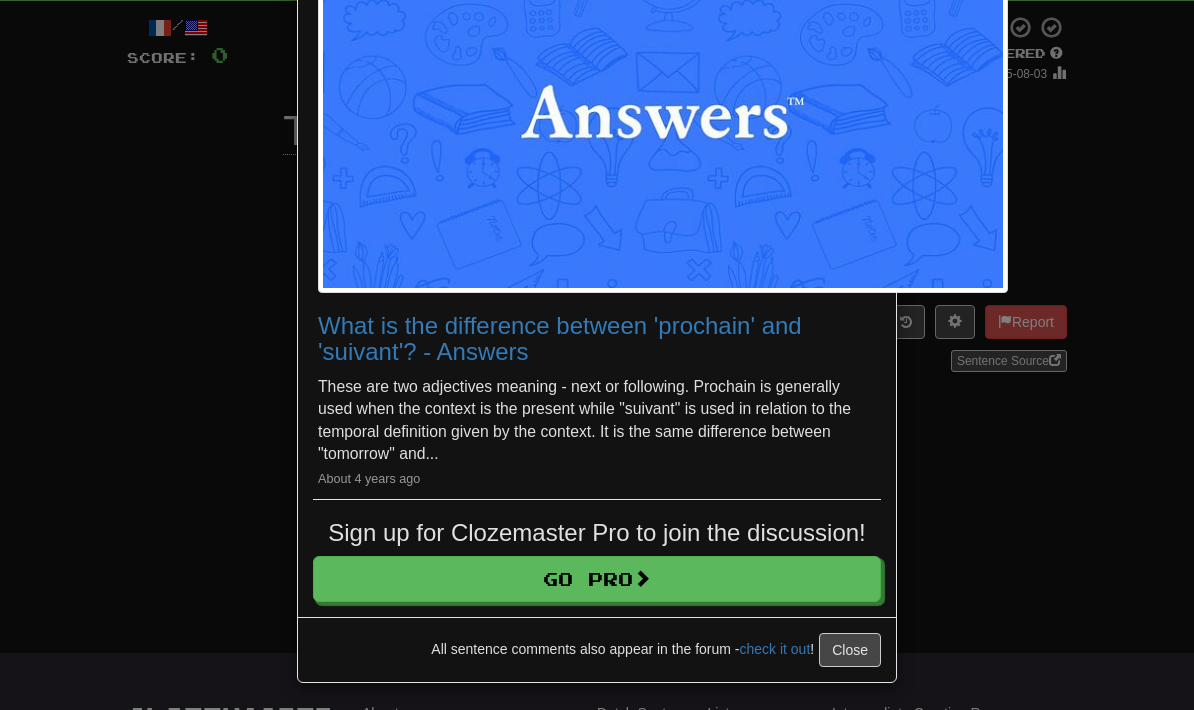 click on "× Discussion View in the forum  Tourne à gauche au coin  suivant .
1
like
morbrorper
wrote:
“Turn left at the  next  corner.”
I wonder if  following  wouldn’t be the more precise word for “suivant”.
Answers
What is the difference between 'prochain' and 'suivant'? - Answers
These are two adjectives meaning - next or following.
Prochain is generally used when the context is the present while
"suivant" is used in relation to the temporal definition given by
the context.
It is the same difference between "tomorrow" and...
About 4 years ago
Sign up for Clozemaster Pro to join the discussion! Go Pro  All sentence comments also appear in the forum -  check it out ! Close Loading ." at bounding box center (597, 355) 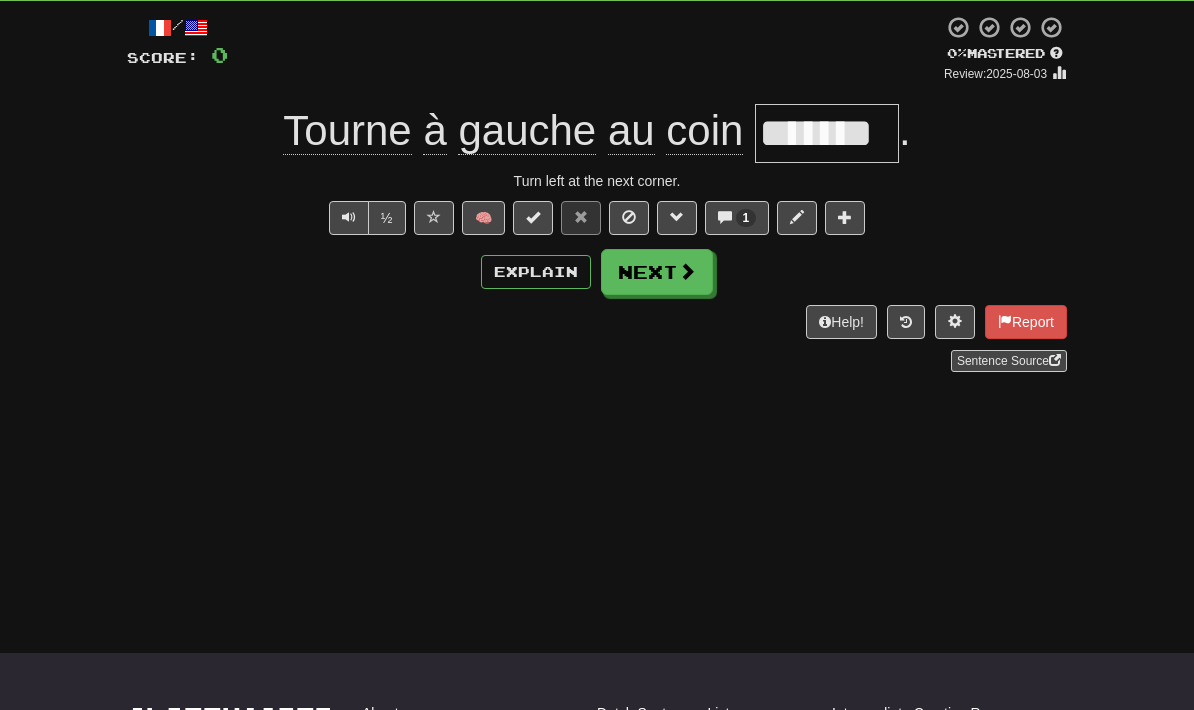 click on "Explain" at bounding box center (536, 272) 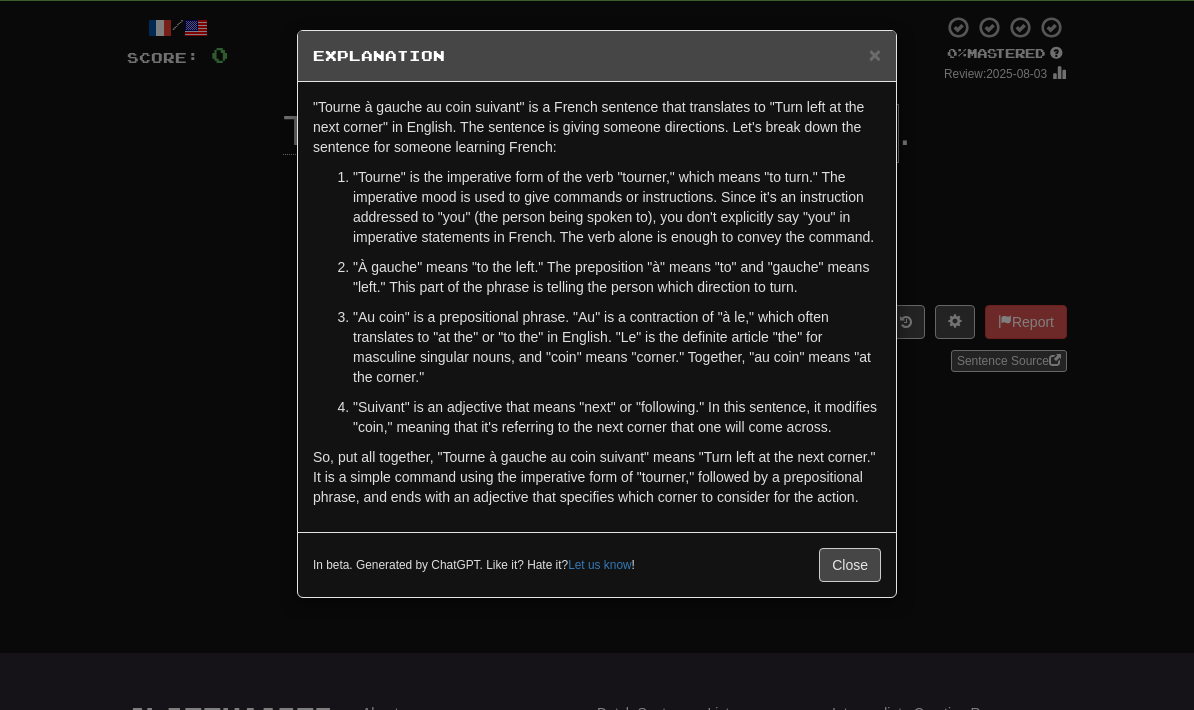 click on "× Explanation "Tourne à gauche au coin suivant" is a French sentence that translates to "Turn left at the next corner" in English. The sentence is giving someone directions. Let's break down the sentence for someone learning French:
"Tourne" is the imperative form of the verb "tourner," which means "to turn." The imperative mood is used to give commands or instructions. Since it's an instruction addressed to "you" (the person being spoken to), you don't explicitly say "you" in imperative statements in French. The verb alone is enough to convey the command.
"À gauche" means "to the left." The preposition "à" means "to" and "gauche" means "left." This part of the phrase is telling the person which direction to turn.
"Au coin" is a prepositional phrase. "Au" is a contraction of "à le," which often translates to "at the" or "to the" in English. "Le" is the definite article "the" for masculine singular nouns, and "coin" means "corner." Together, "au coin" means "at the corner."
!" at bounding box center [597, 314] 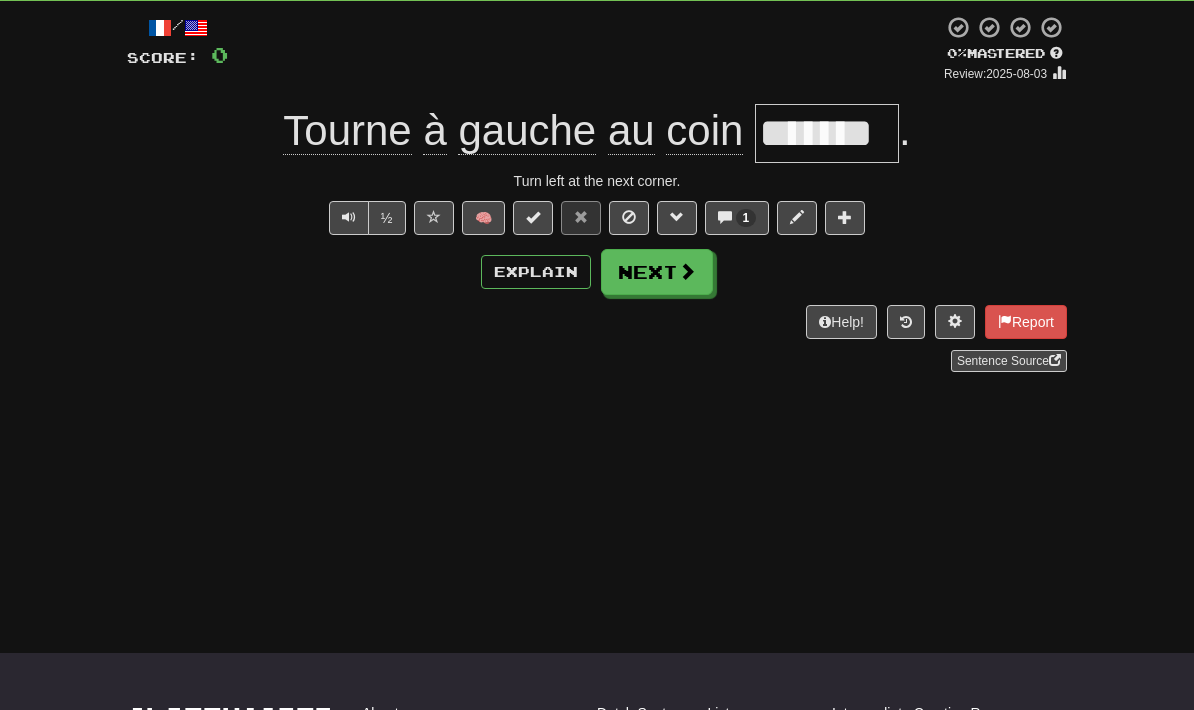 click on "Next" at bounding box center (657, 272) 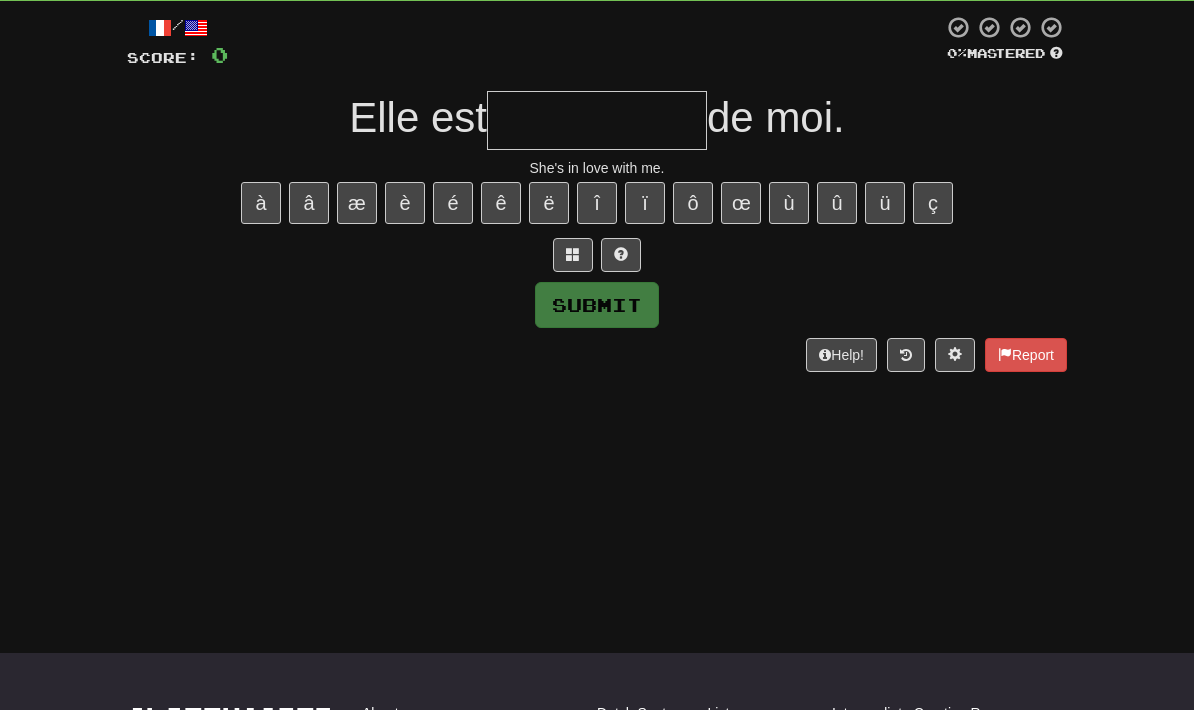 scroll, scrollTop: 106, scrollLeft: 0, axis: vertical 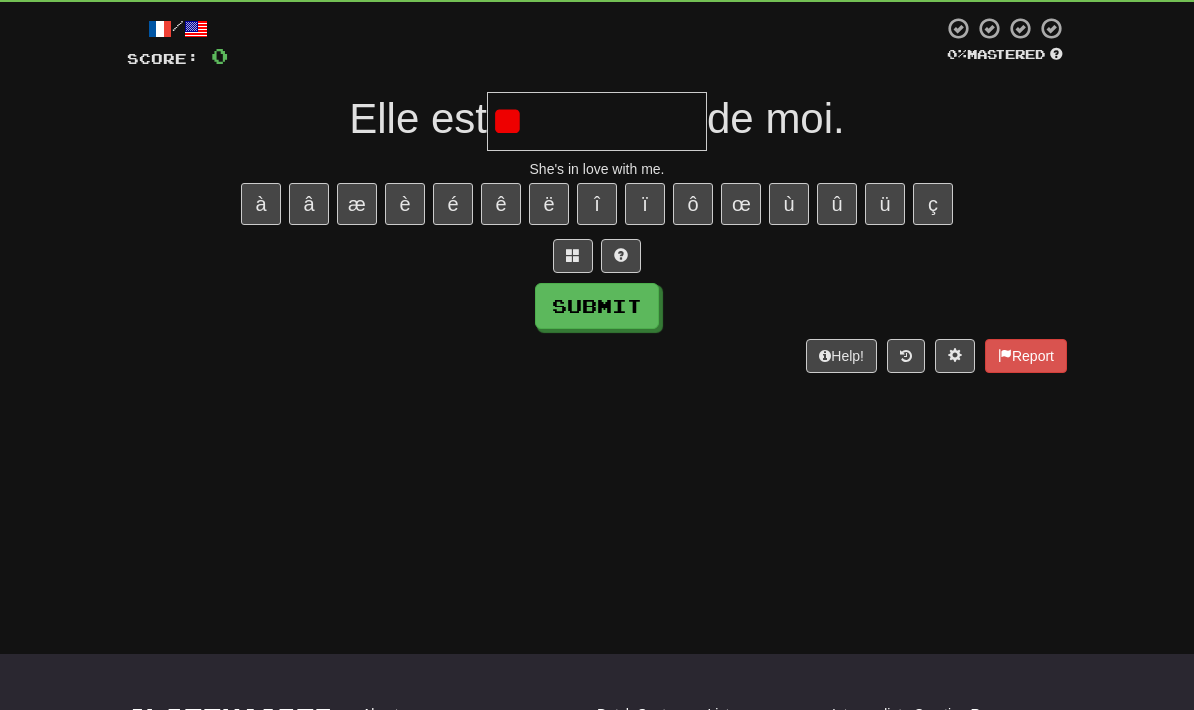 type on "*" 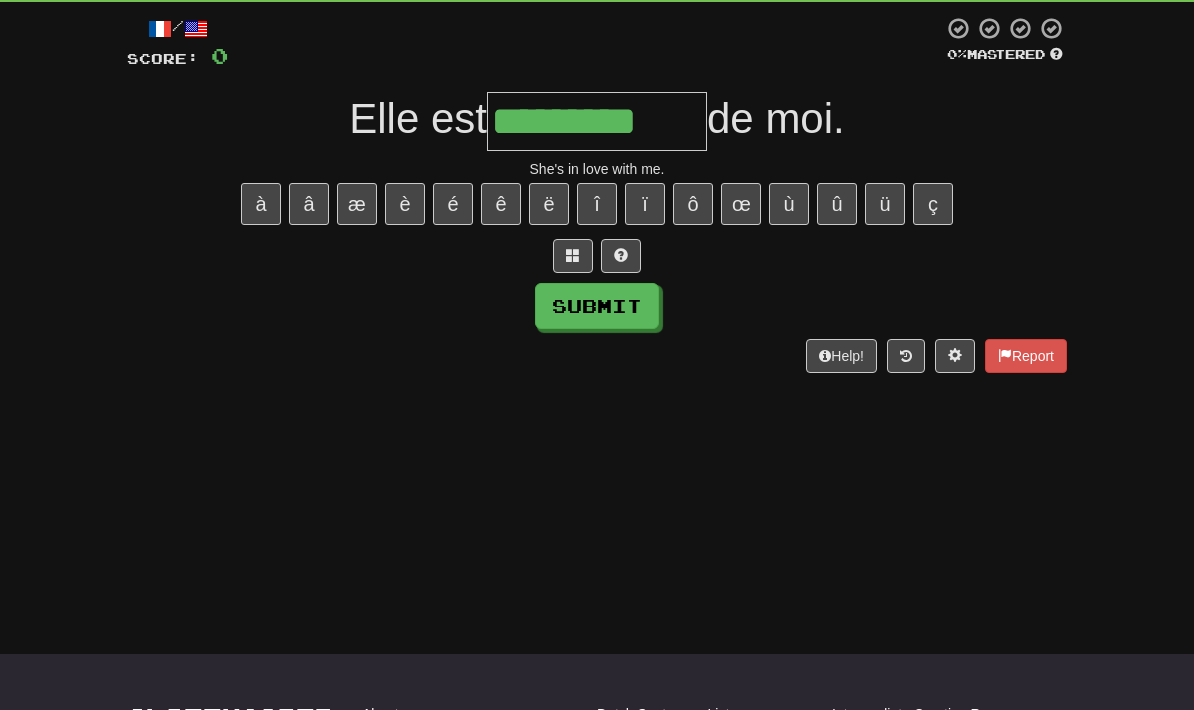 type on "*********" 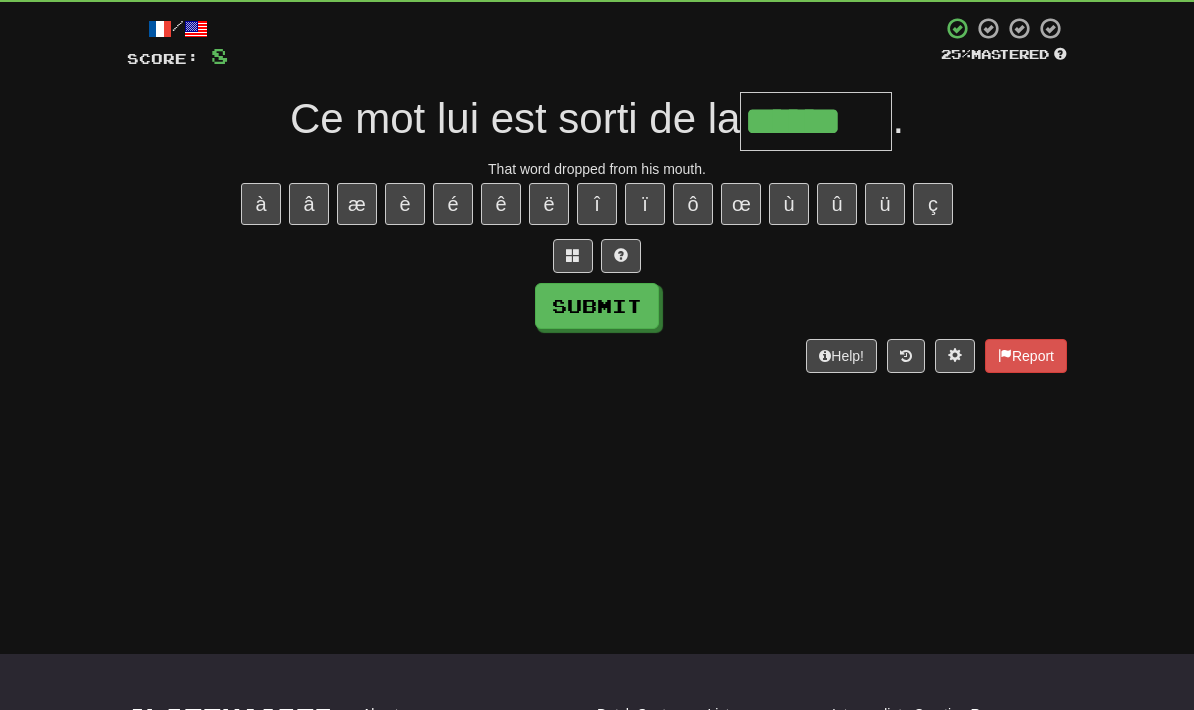 type on "******" 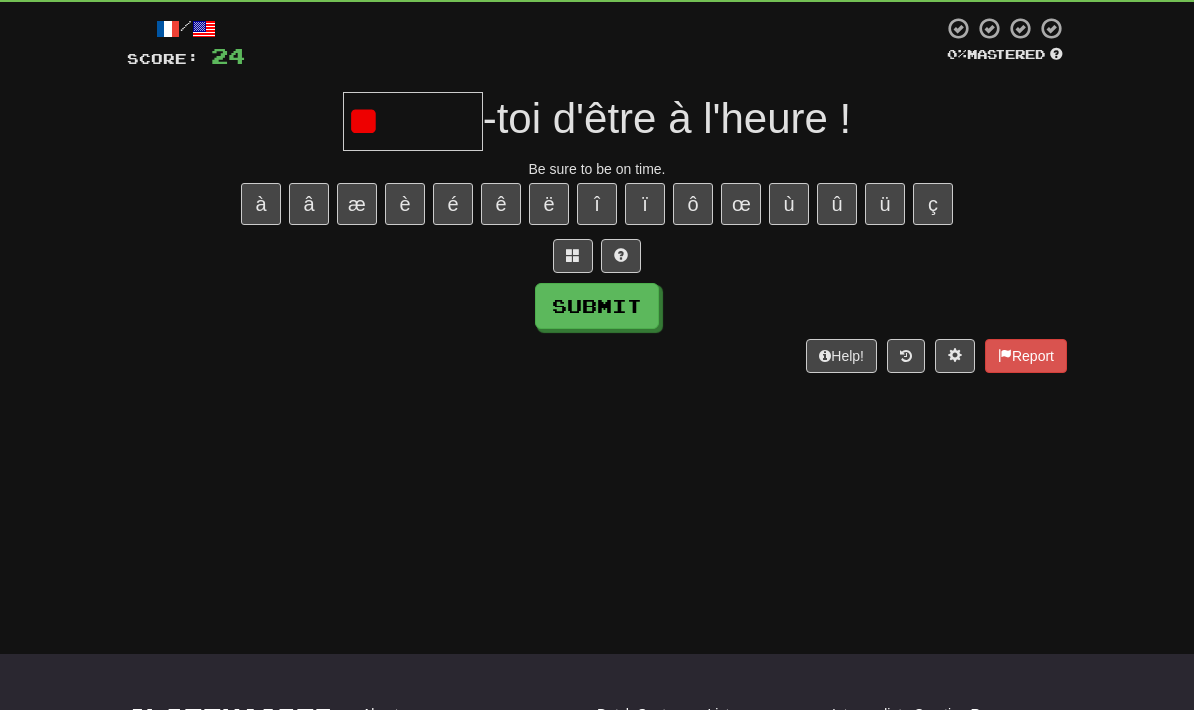 type on "*" 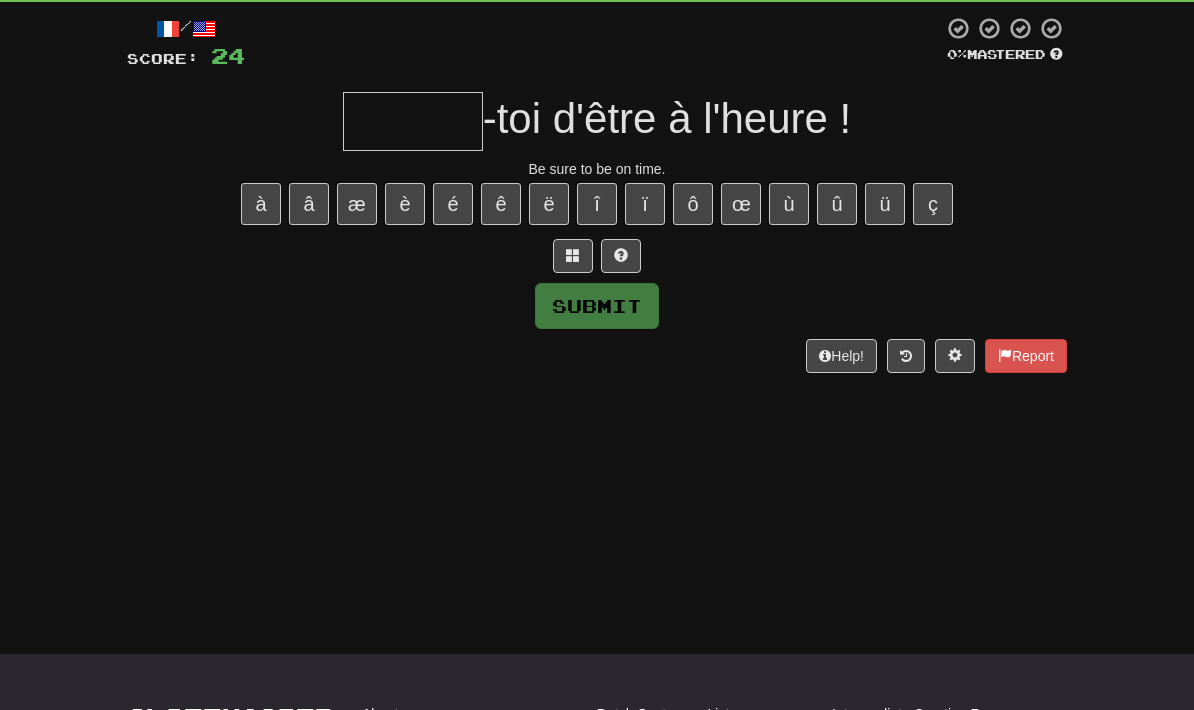 type on "*" 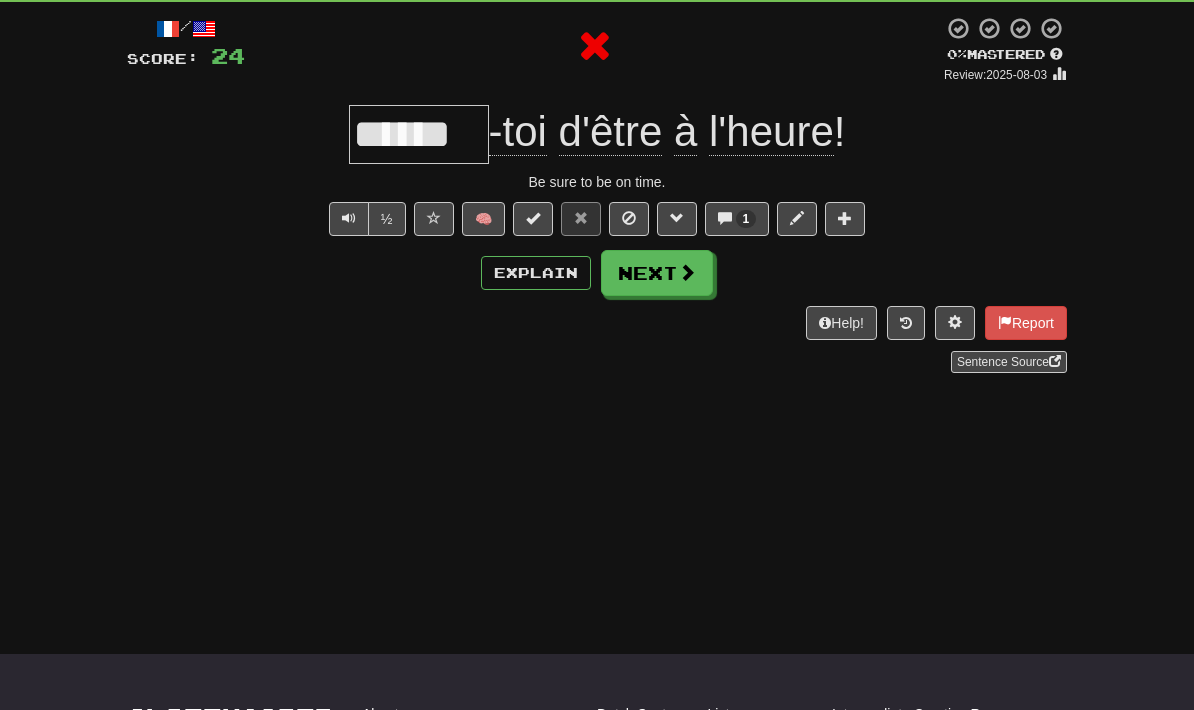 scroll, scrollTop: 107, scrollLeft: 0, axis: vertical 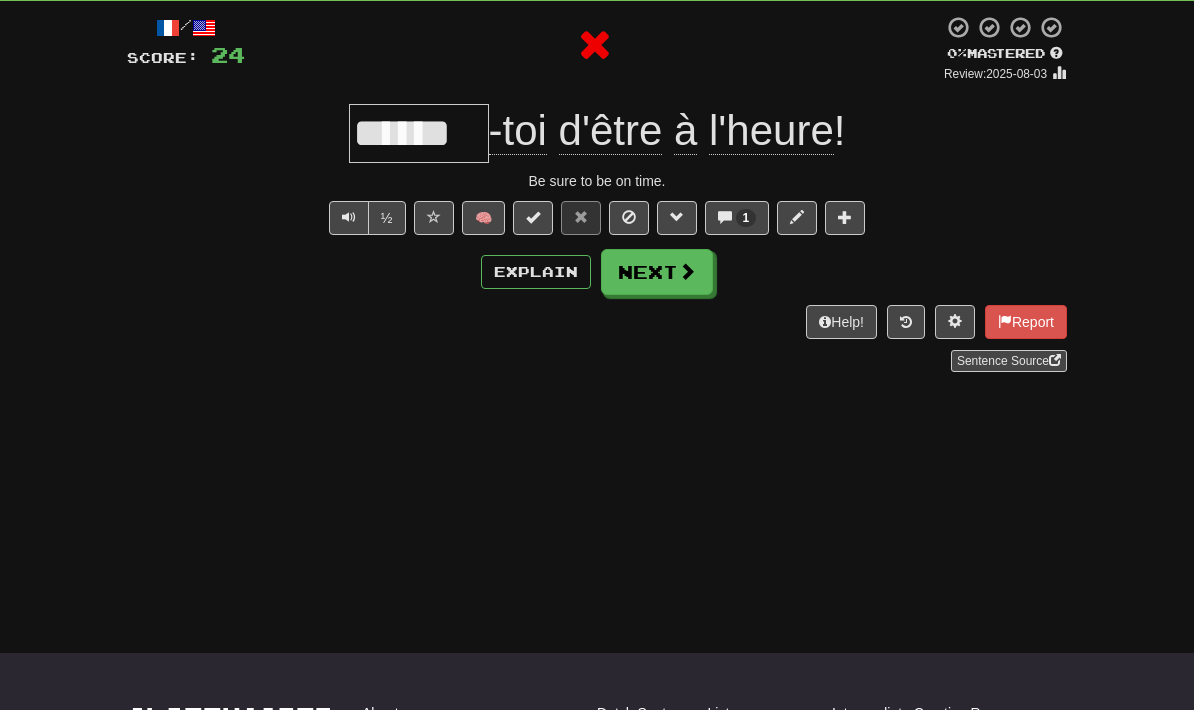 click on "1" at bounding box center [737, 218] 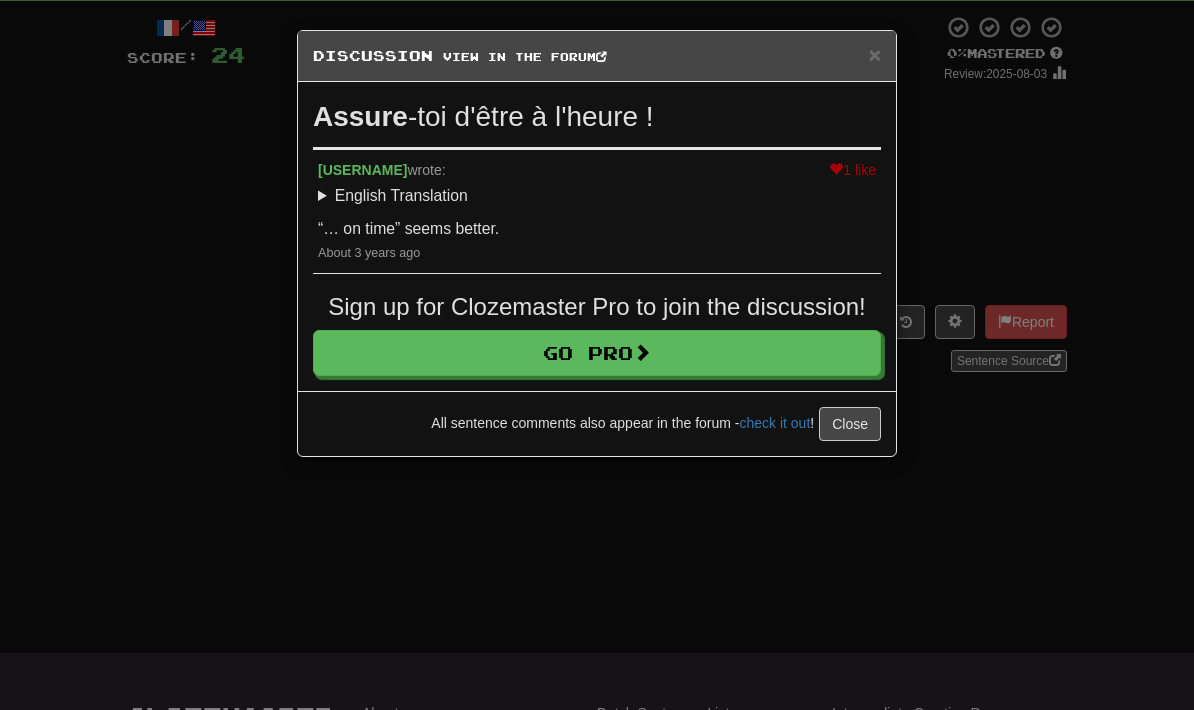 click on "× Discussion View in the forum  Assure -toi d'être à l'heure !
1
like
tony.vitonis
wrote:
English Translation
Be sure to be in time.
“… on time” seems better.
About 3 years ago
Sign up for Clozemaster Pro to join the discussion! Go Pro  All sentence comments also appear in the forum -  check it out ! Close Loading .." at bounding box center (597, 355) 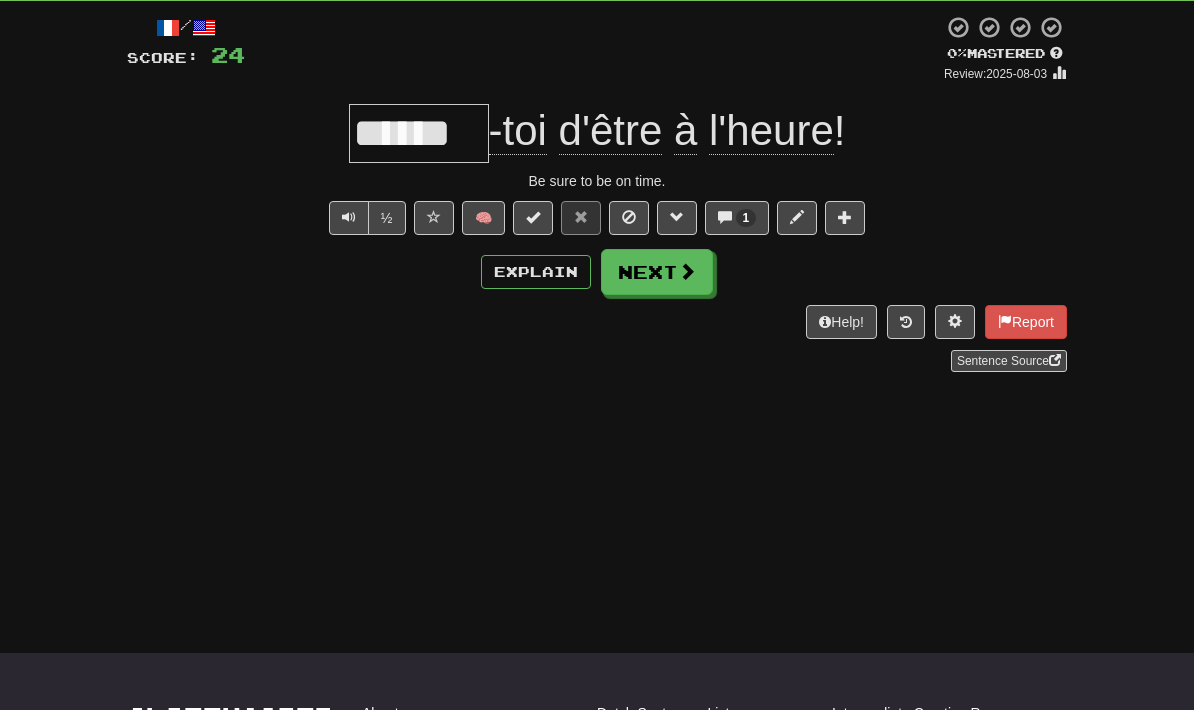 click on "Next" at bounding box center [657, 272] 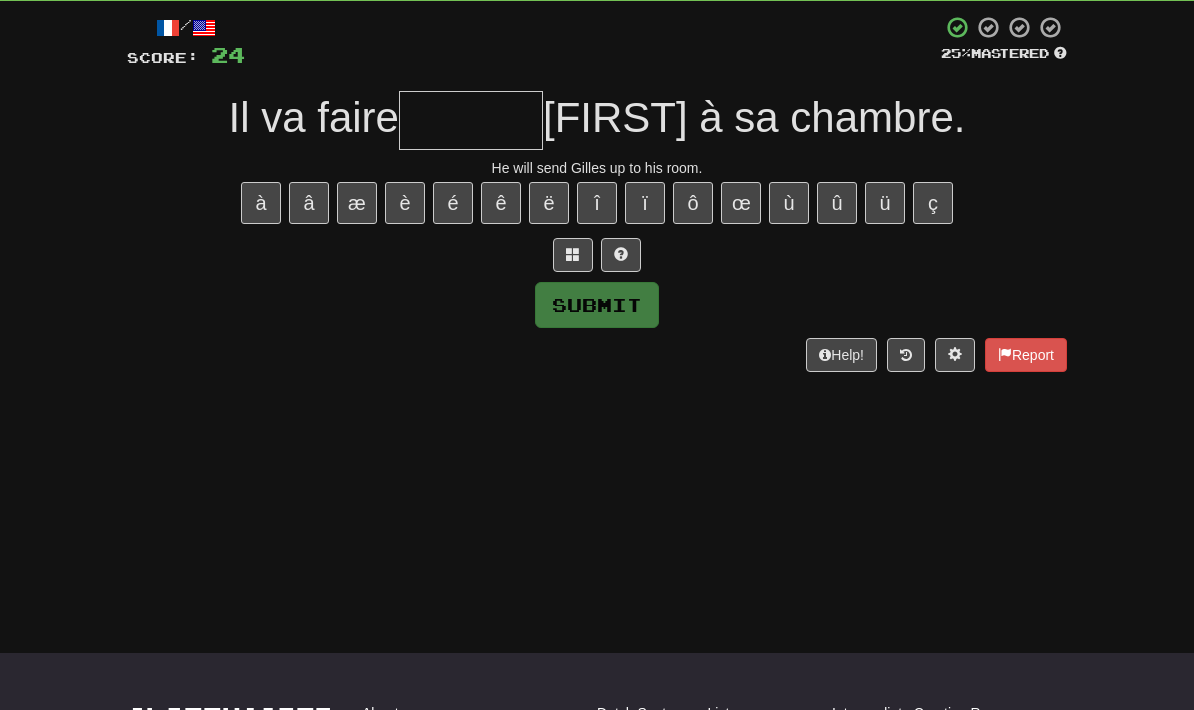 scroll, scrollTop: 106, scrollLeft: 0, axis: vertical 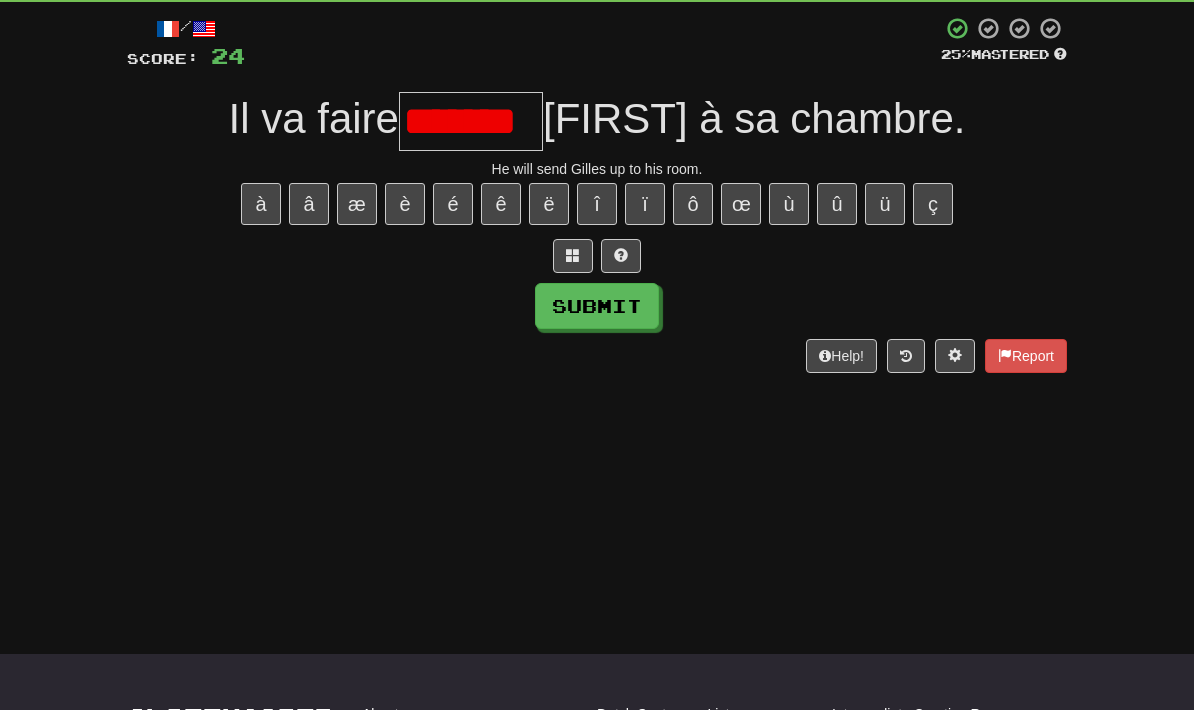 type on "******" 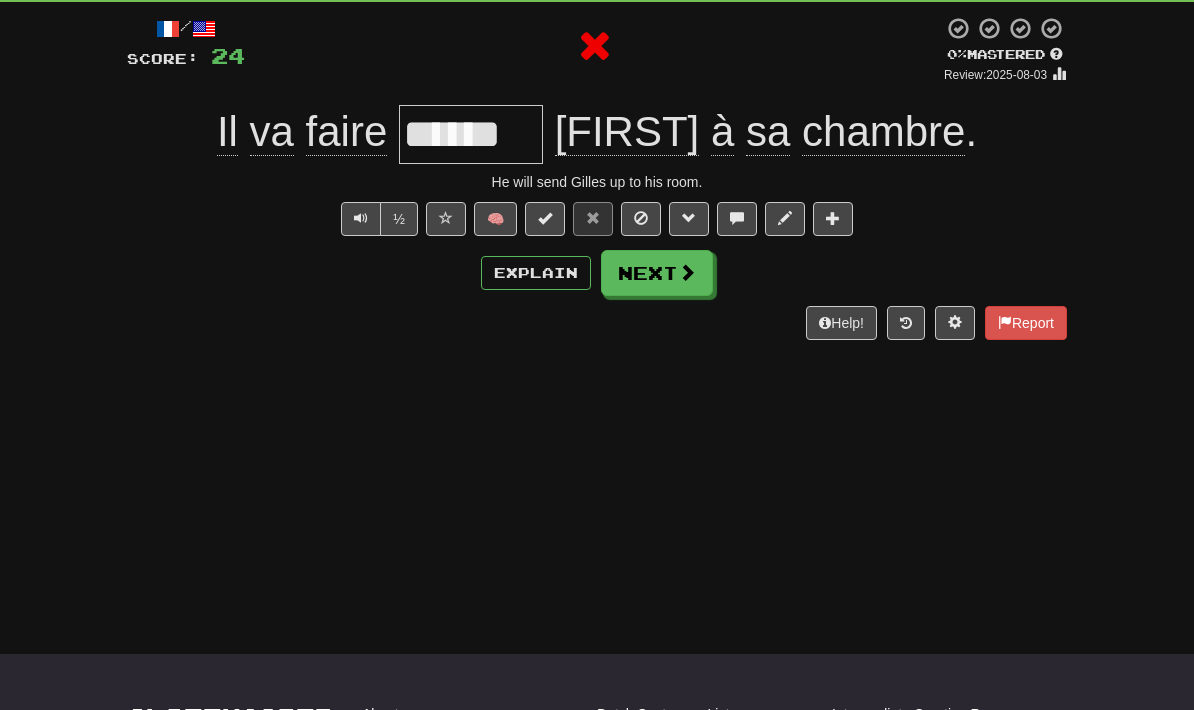 scroll, scrollTop: 107, scrollLeft: 0, axis: vertical 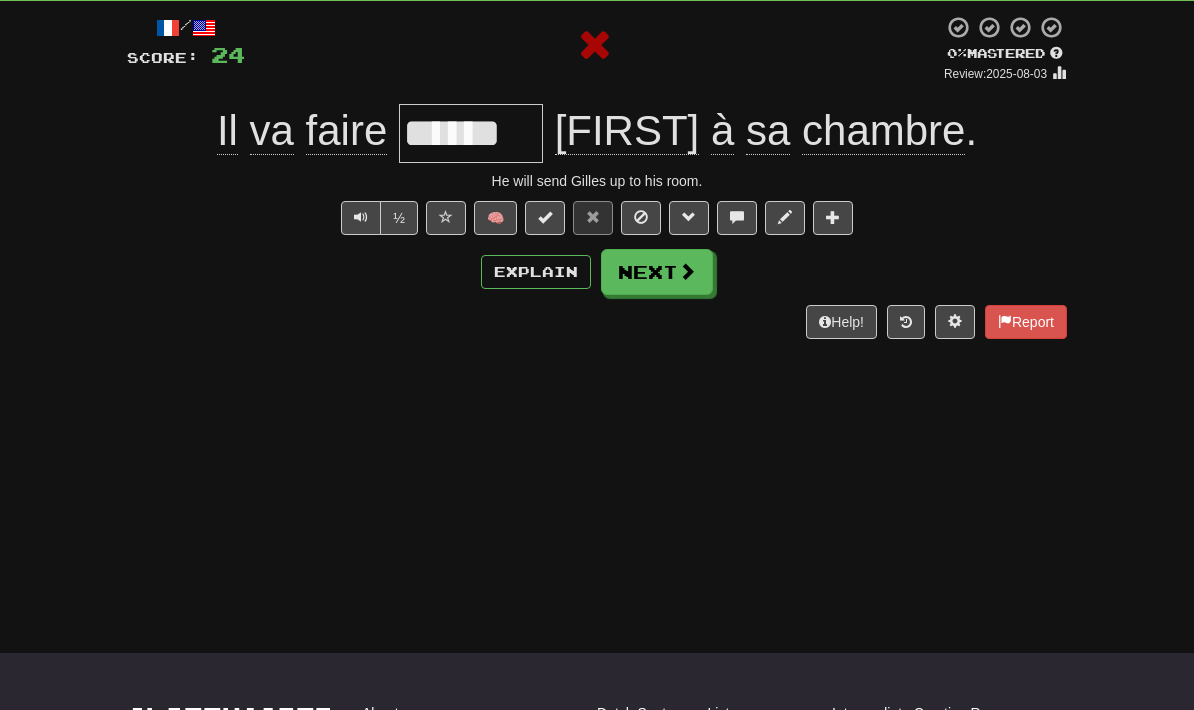 click on "Explain" at bounding box center [536, 272] 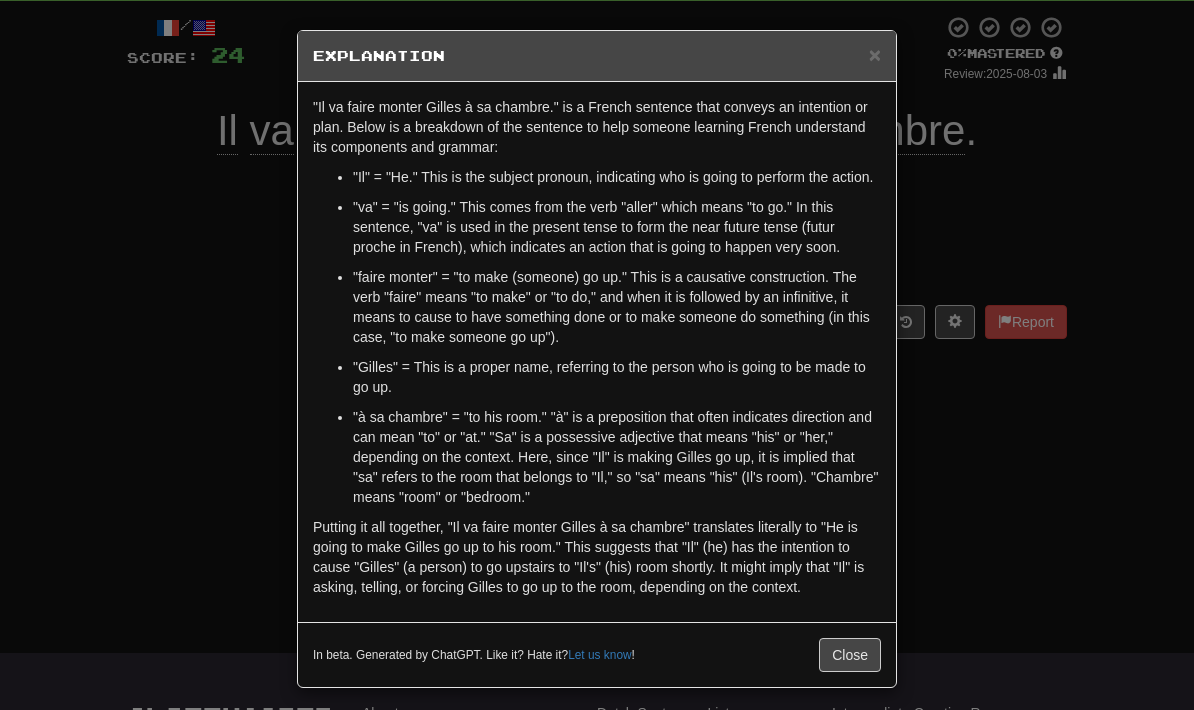 click on "× Explanation "Il va faire monter Gilles à sa chambre." is a French sentence that conveys an intention or plan. Below is a breakdown of the sentence to help someone learning French understand its components and grammar:
"Il" = "He." This is the subject pronoun, indicating who is going to perform the action.
"va" = "is going." This comes from the verb "aller" which means "to go." In this sentence, "va" is used in the present tense to form the near future tense (futur proche in French), which indicates an action that is going to happen very soon.
"faire monter" = "to make (someone) go up." This is a causative construction. The verb "faire" means "to make" or "to do," and when it is followed by an infinitive, it means to cause to have something done or to make someone do something (in this case, "to make someone go up").
"Gilles" = This is a proper name, referring to the person who is going to be made to go up.
In beta. Generated by ChatGPT. Like it? Hate it?  Let us know !" at bounding box center [597, 355] 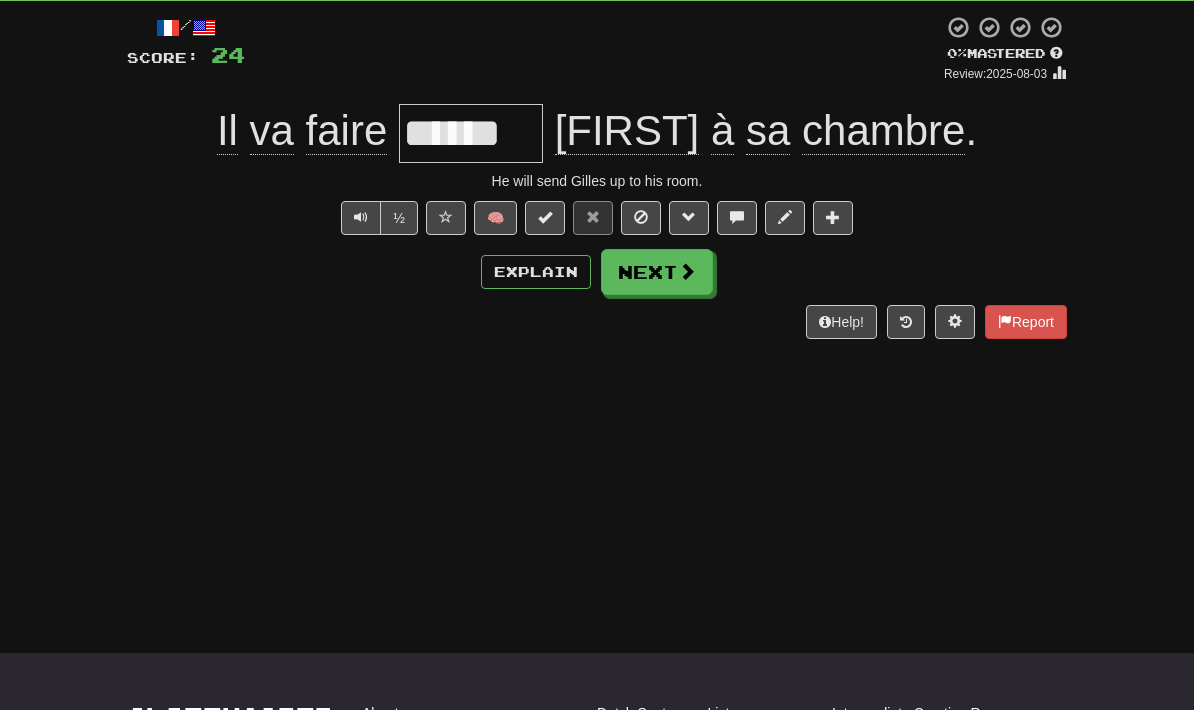 click on "Next" at bounding box center (657, 272) 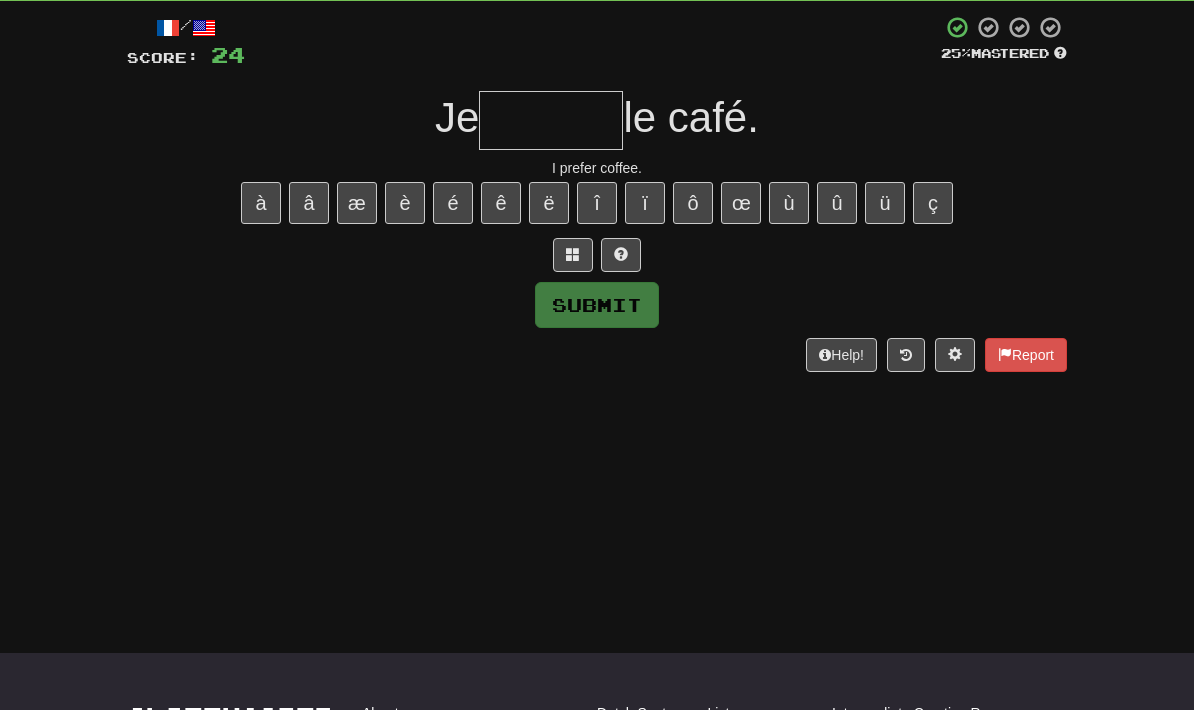 scroll, scrollTop: 106, scrollLeft: 0, axis: vertical 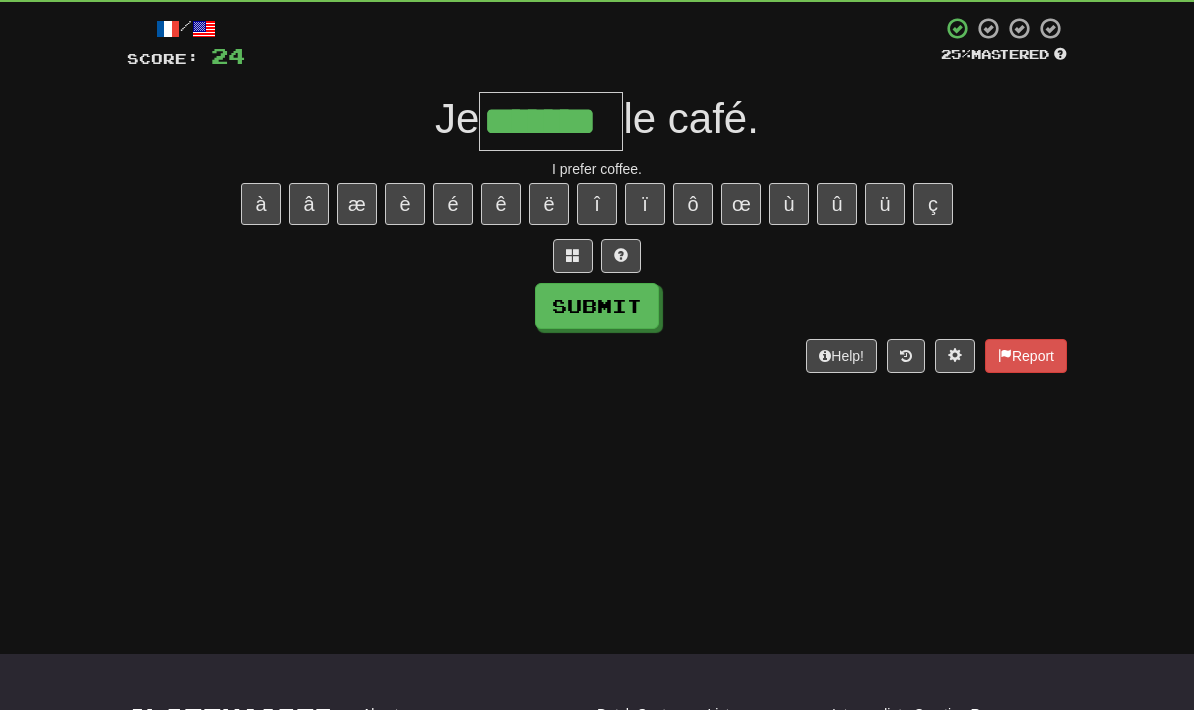 type on "*******" 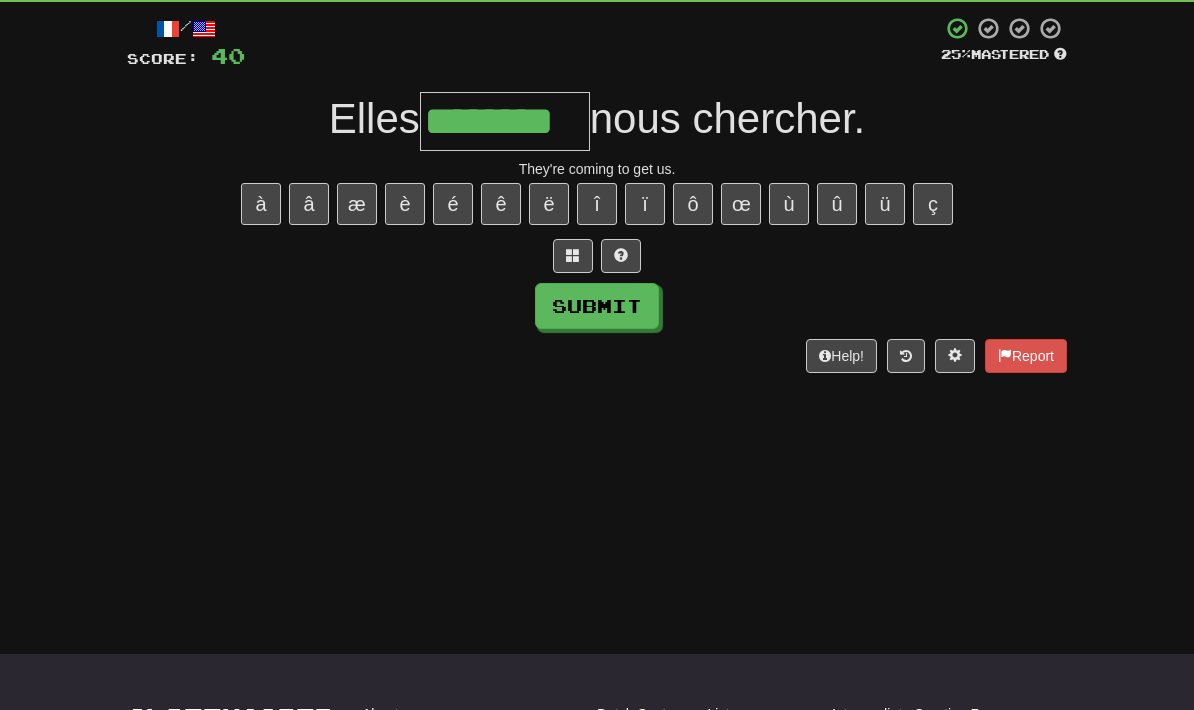 type on "********" 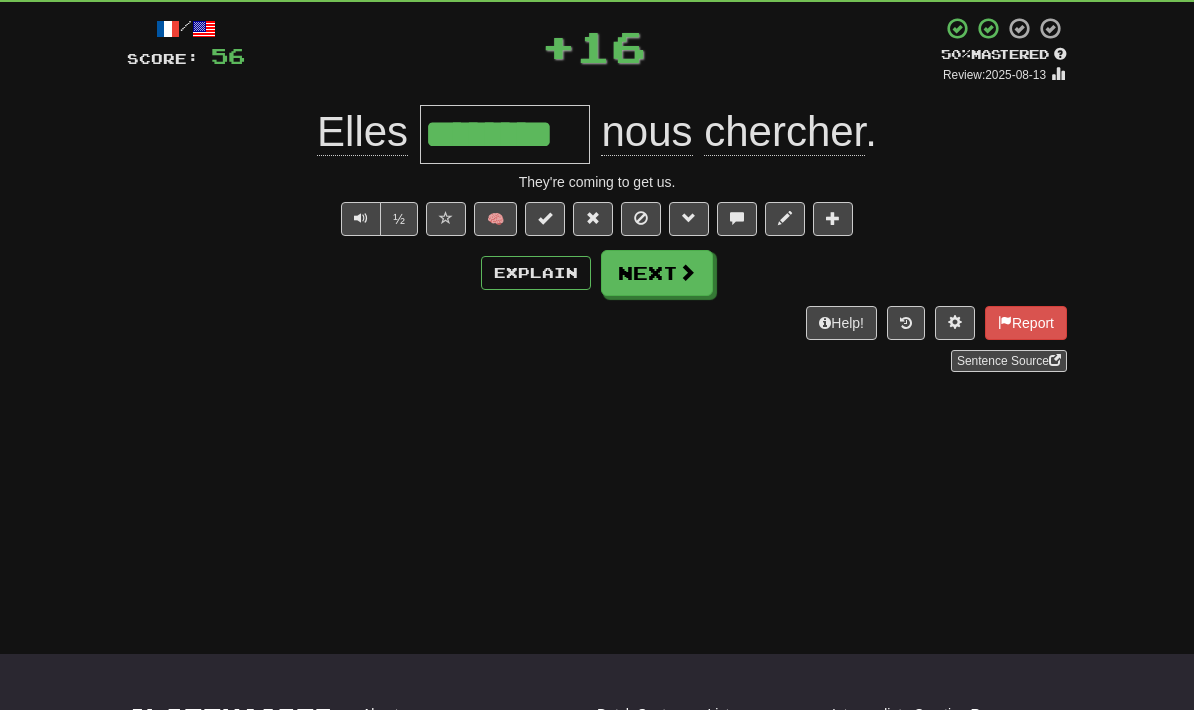 type 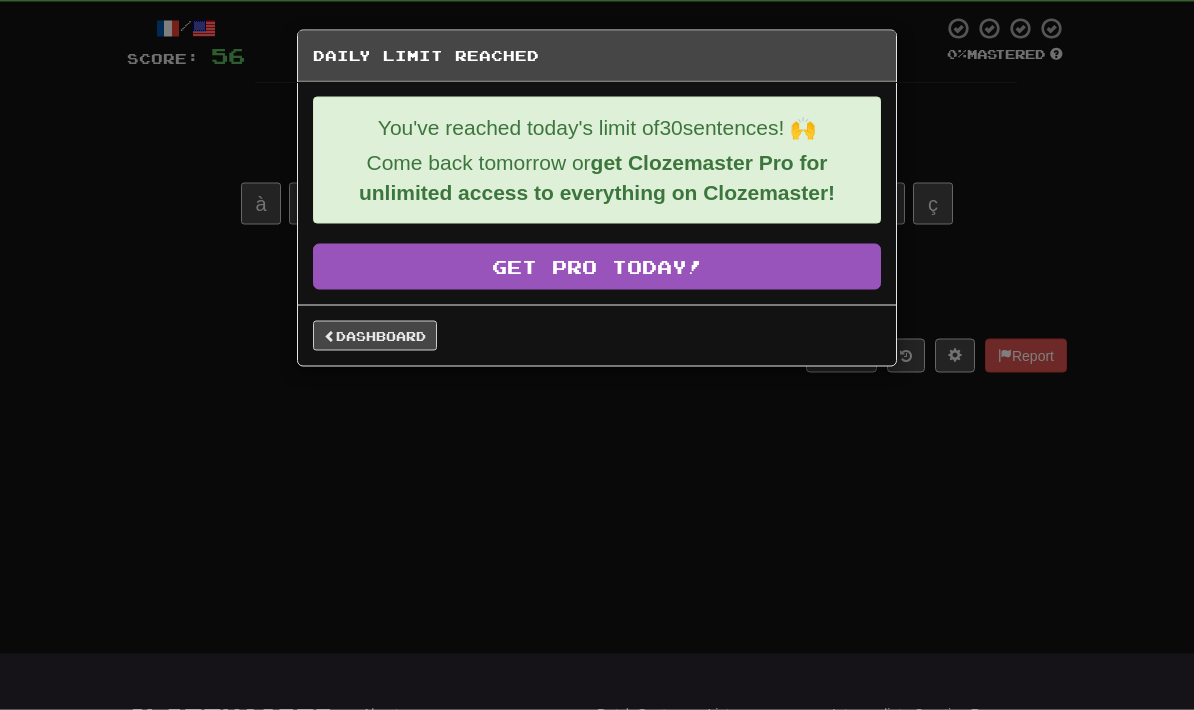 scroll, scrollTop: 107, scrollLeft: 0, axis: vertical 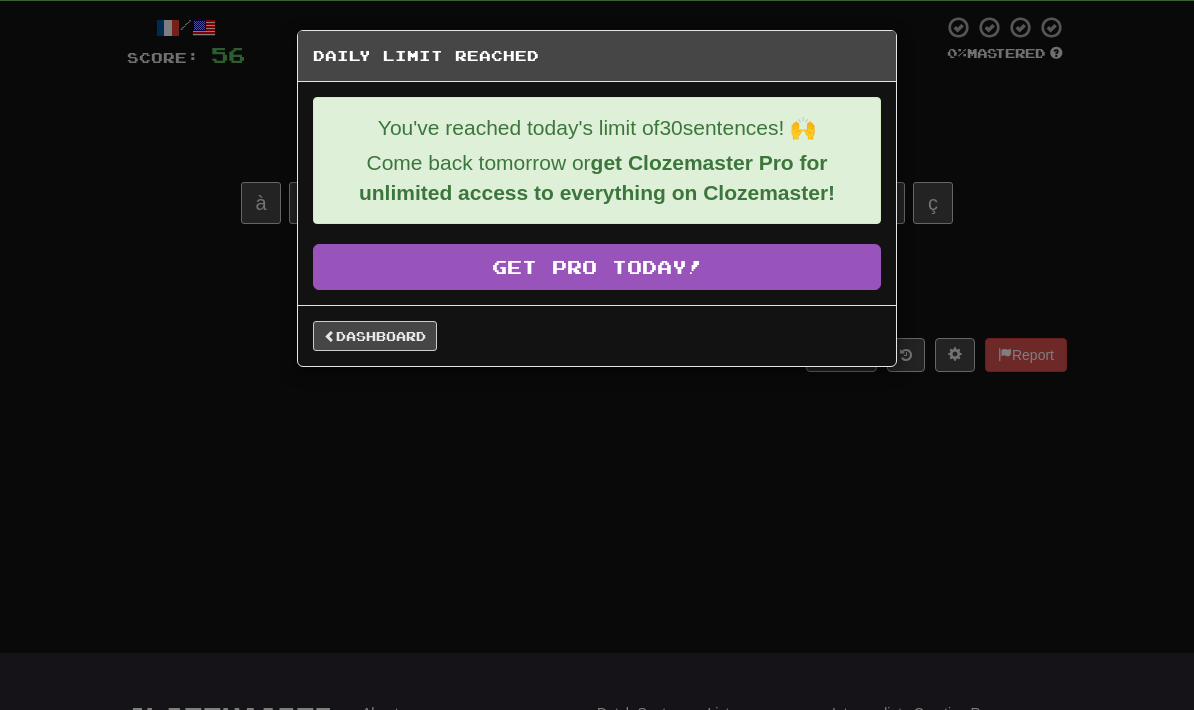 click on "Dashboard" at bounding box center (375, 336) 